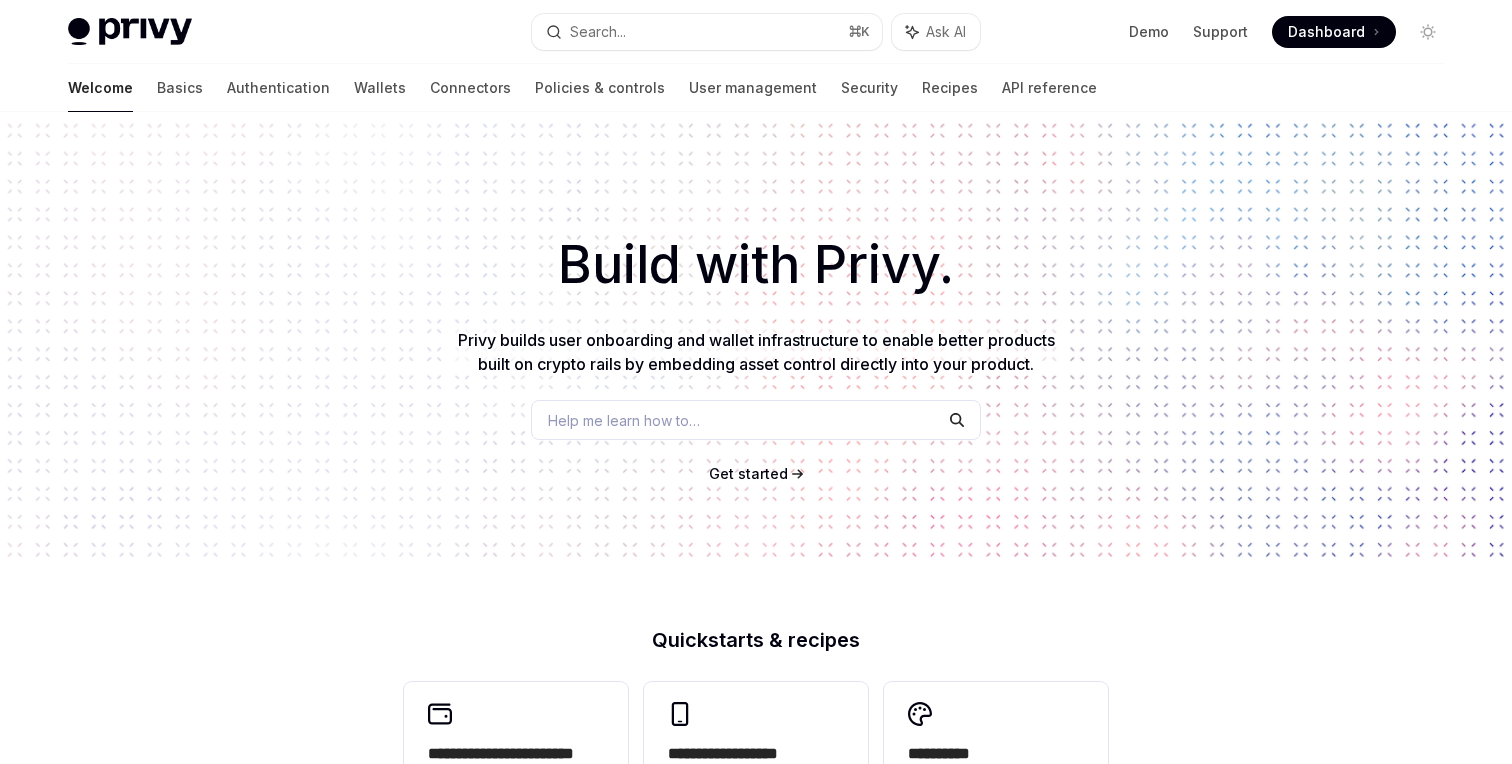 scroll, scrollTop: 0, scrollLeft: 0, axis: both 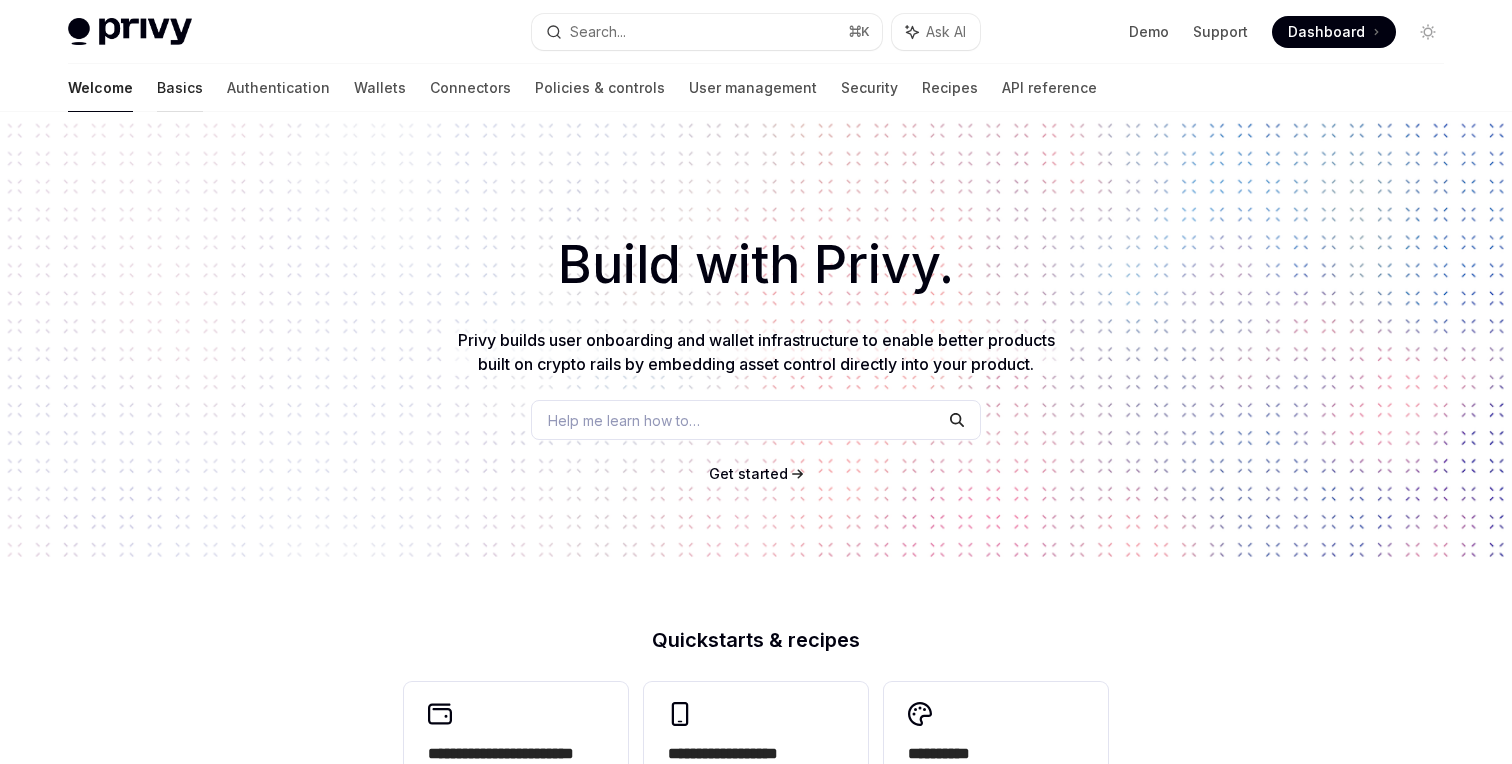 click on "Basics" at bounding box center (180, 88) 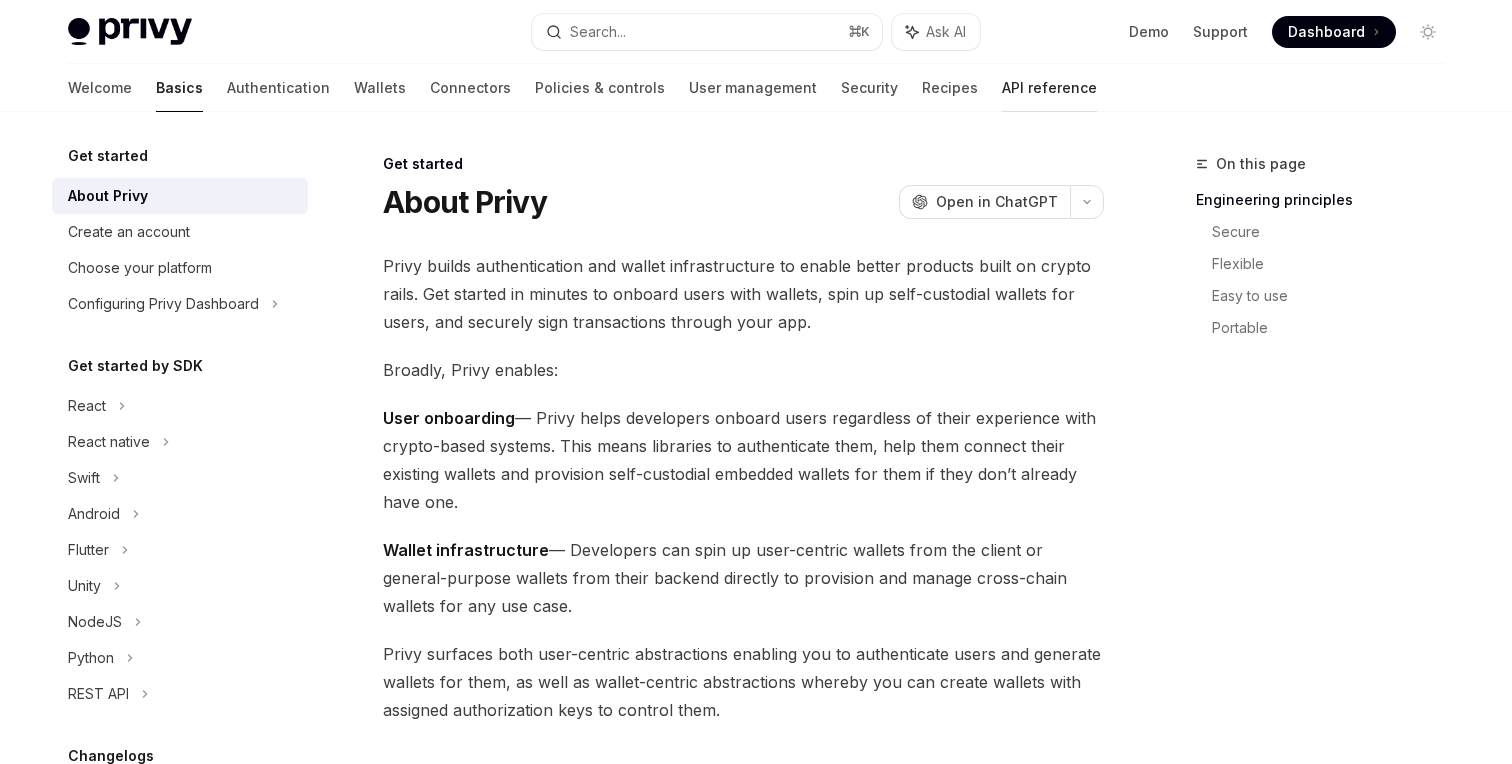 click on "API reference" at bounding box center [1049, 88] 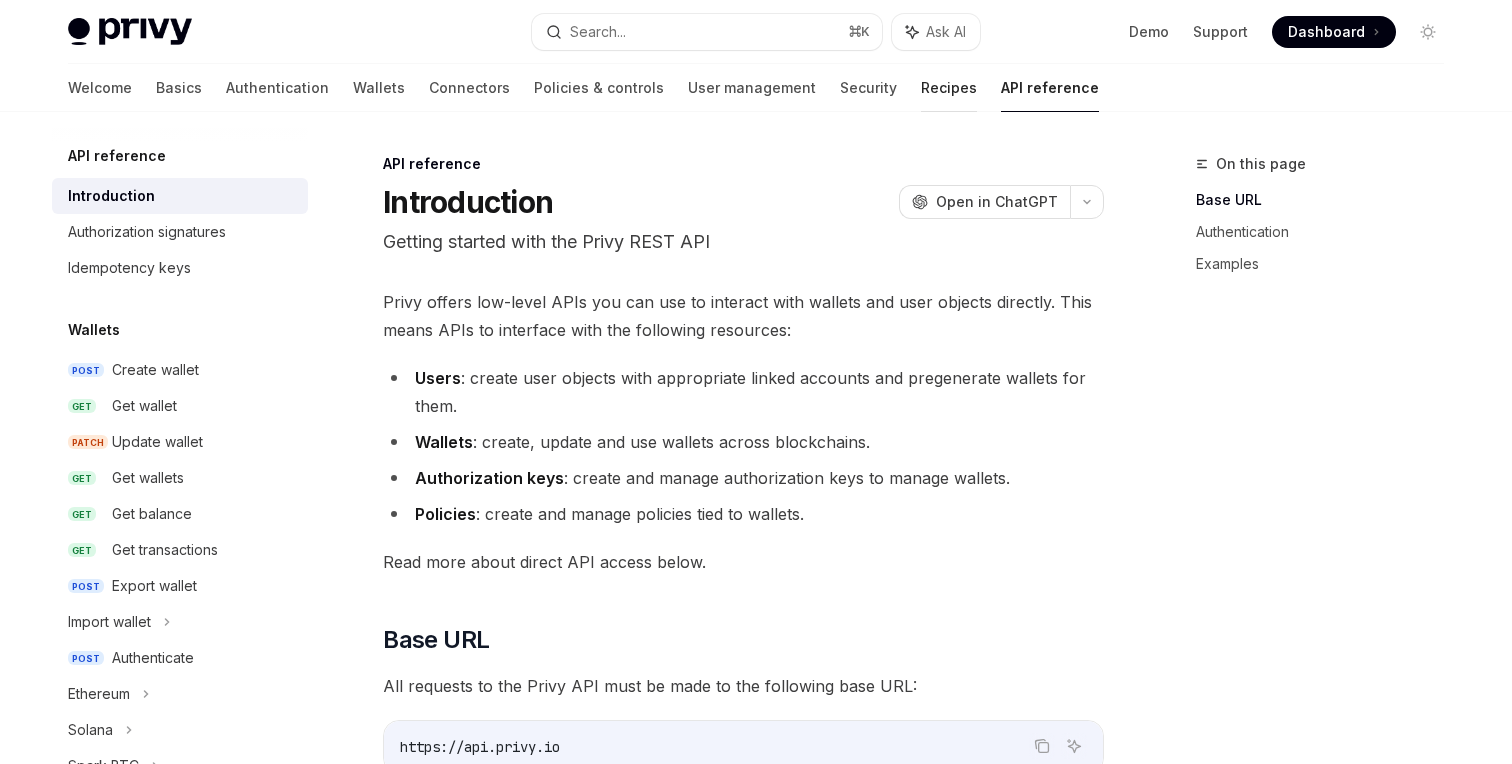 click on "Recipes" at bounding box center [949, 88] 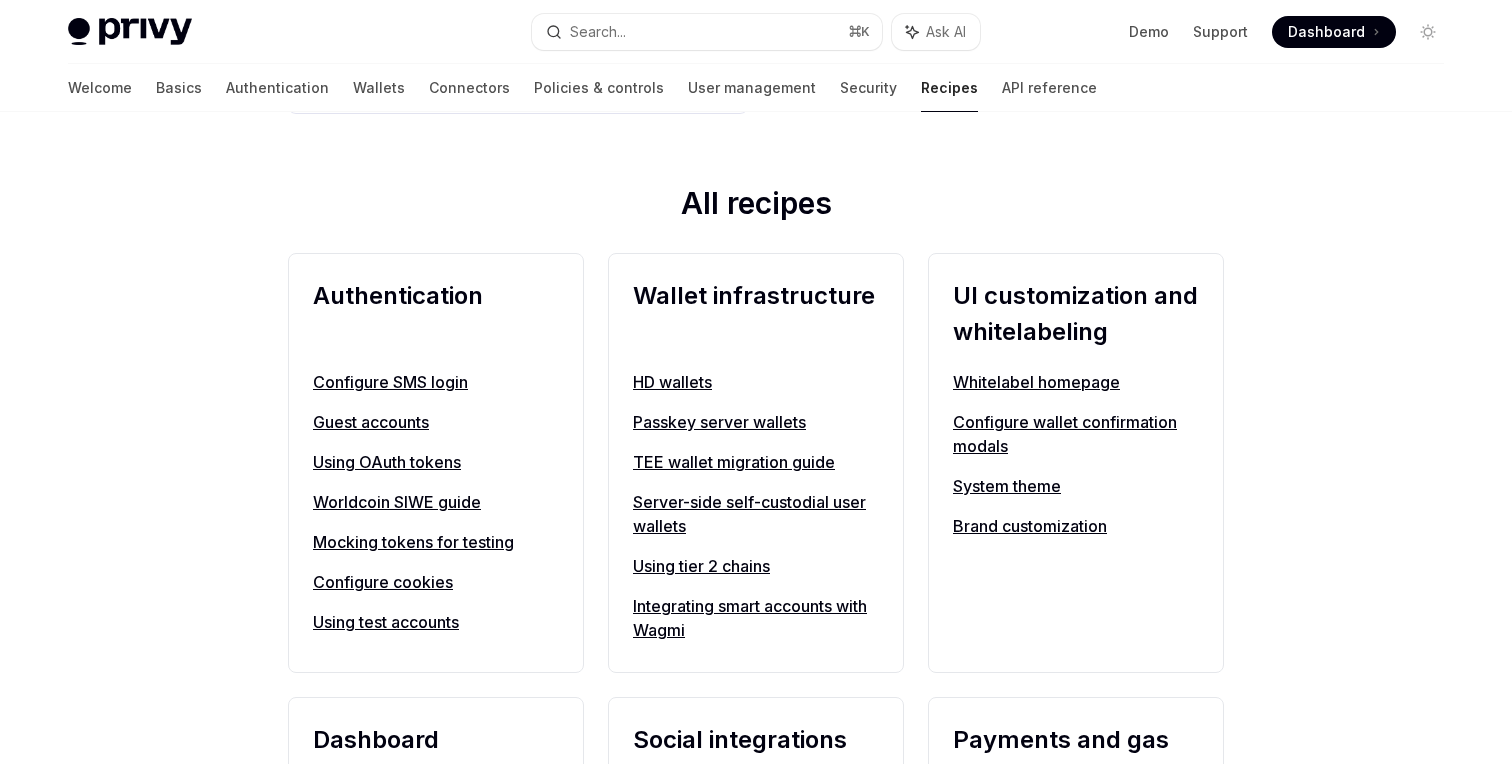 scroll, scrollTop: 652, scrollLeft: 0, axis: vertical 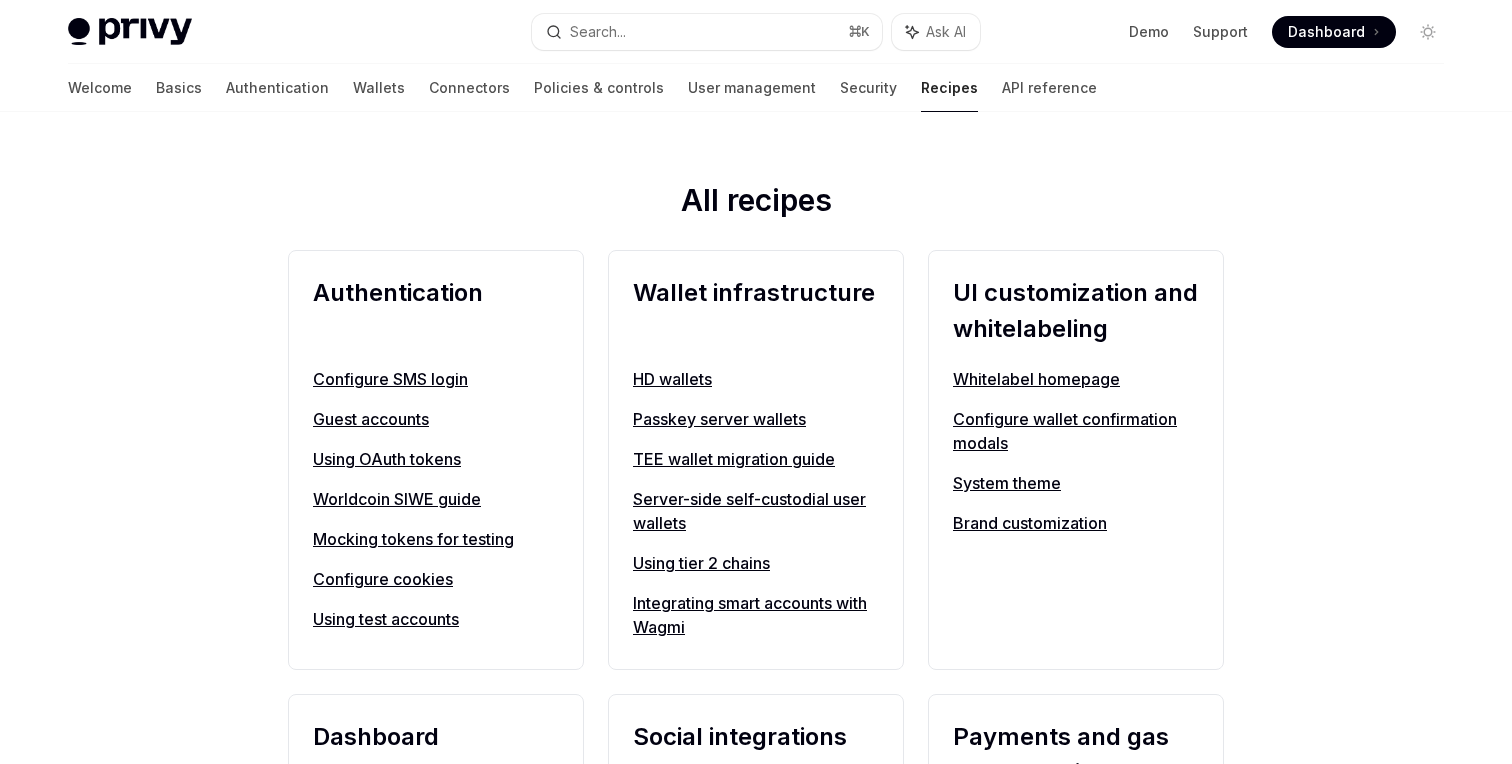 click on "Server-side self-custodial user wallets" at bounding box center (756, 511) 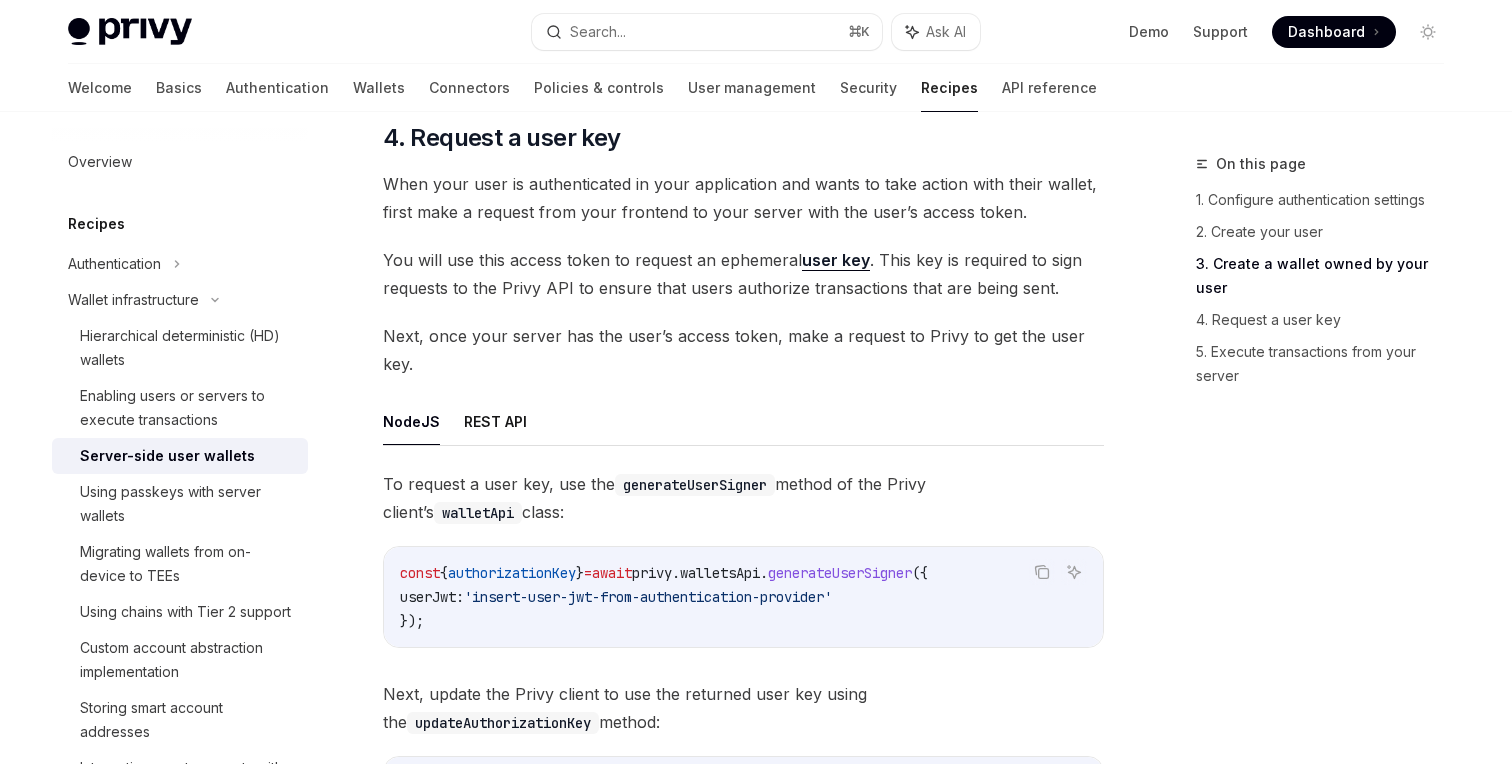 scroll, scrollTop: 3006, scrollLeft: 0, axis: vertical 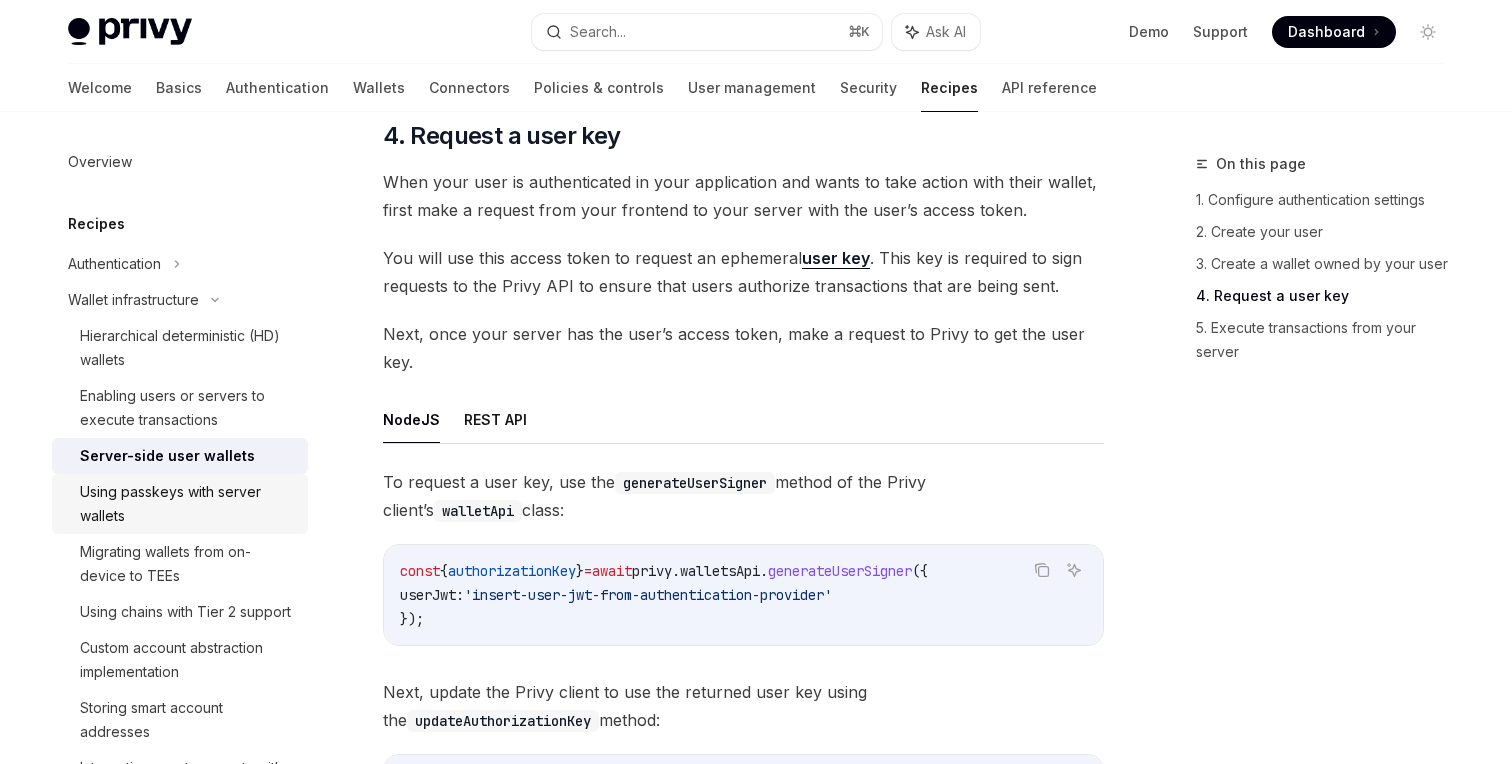 click on "Using passkeys with server wallets" at bounding box center [188, 504] 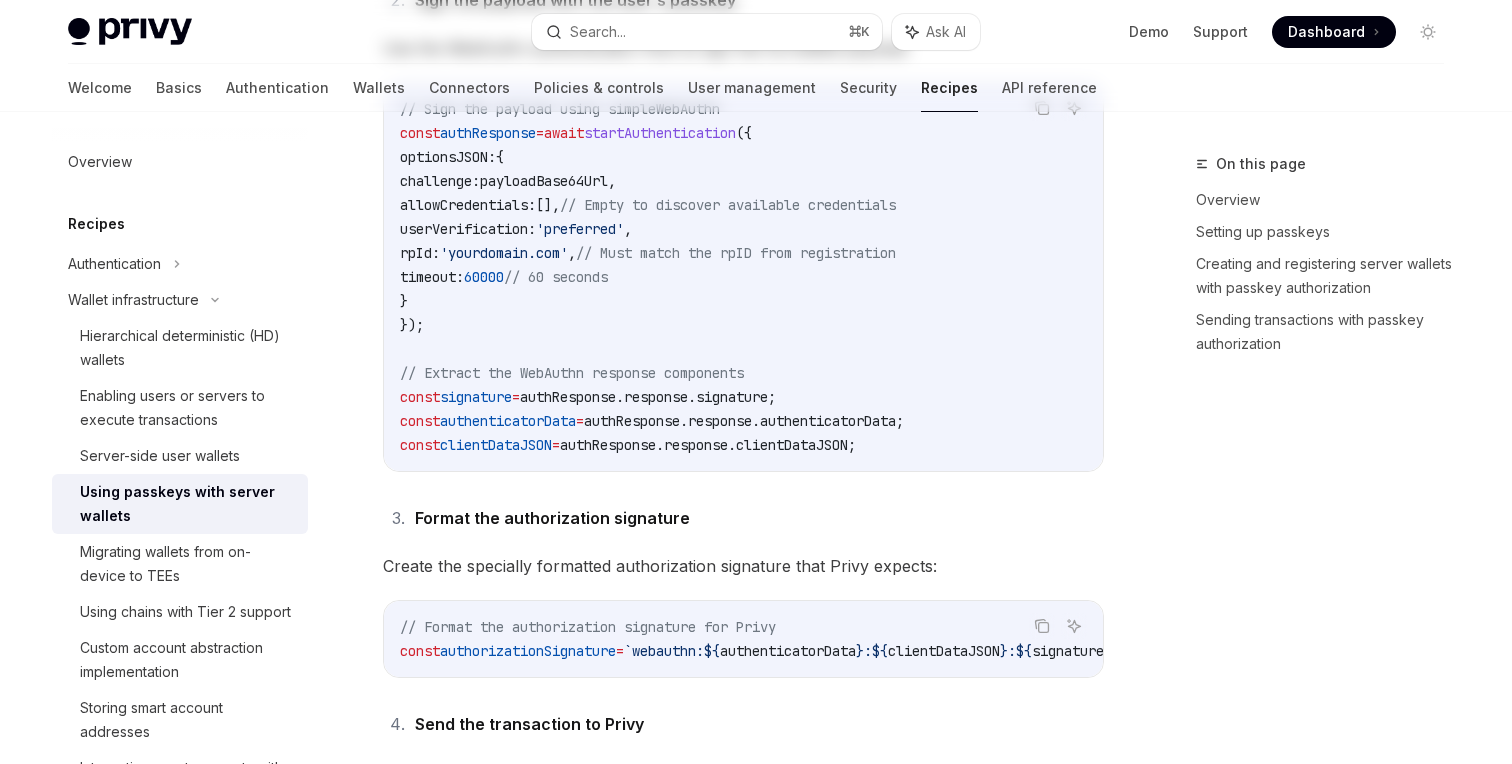 scroll, scrollTop: 0, scrollLeft: 0, axis: both 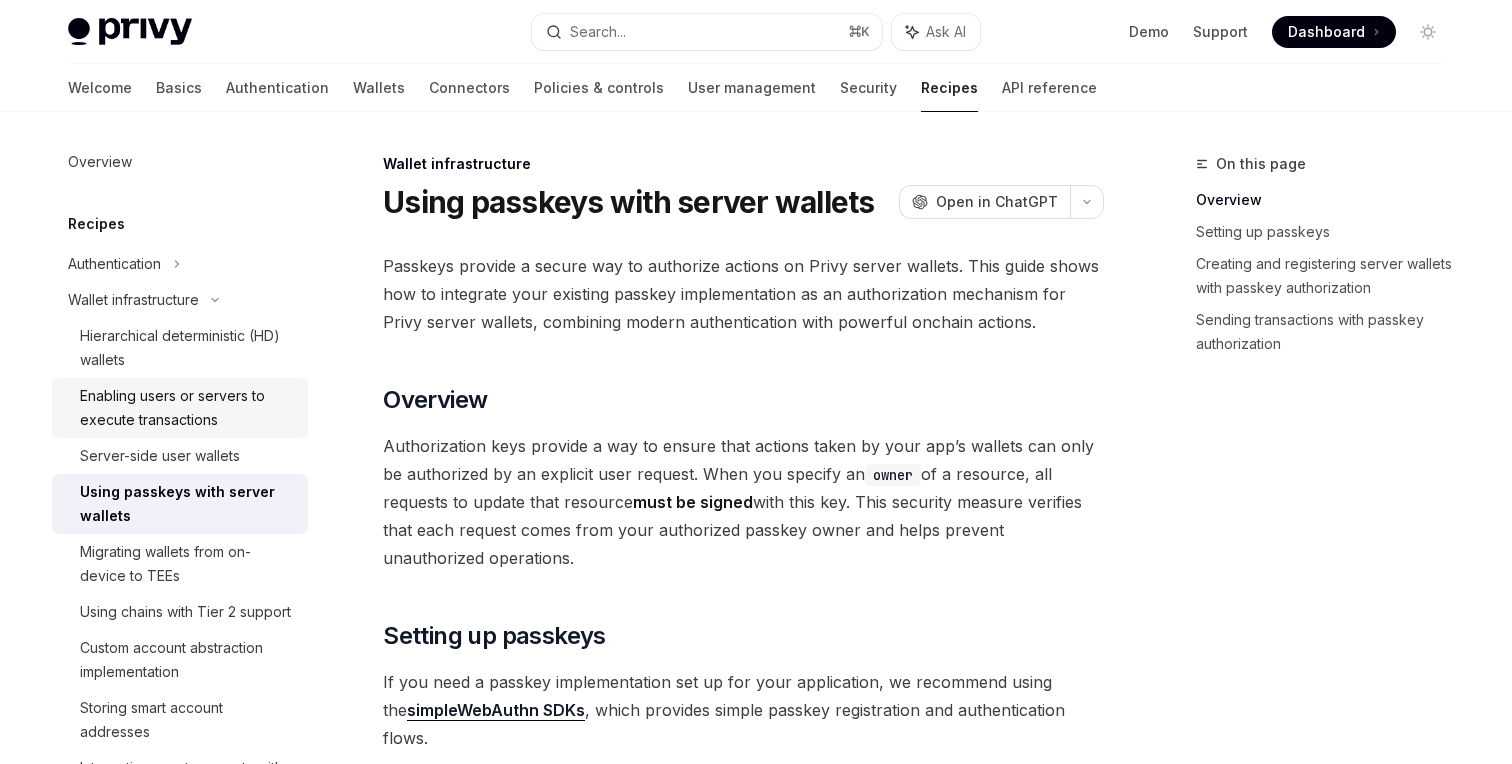 click on "Enabling users or servers to execute transactions" at bounding box center [188, 408] 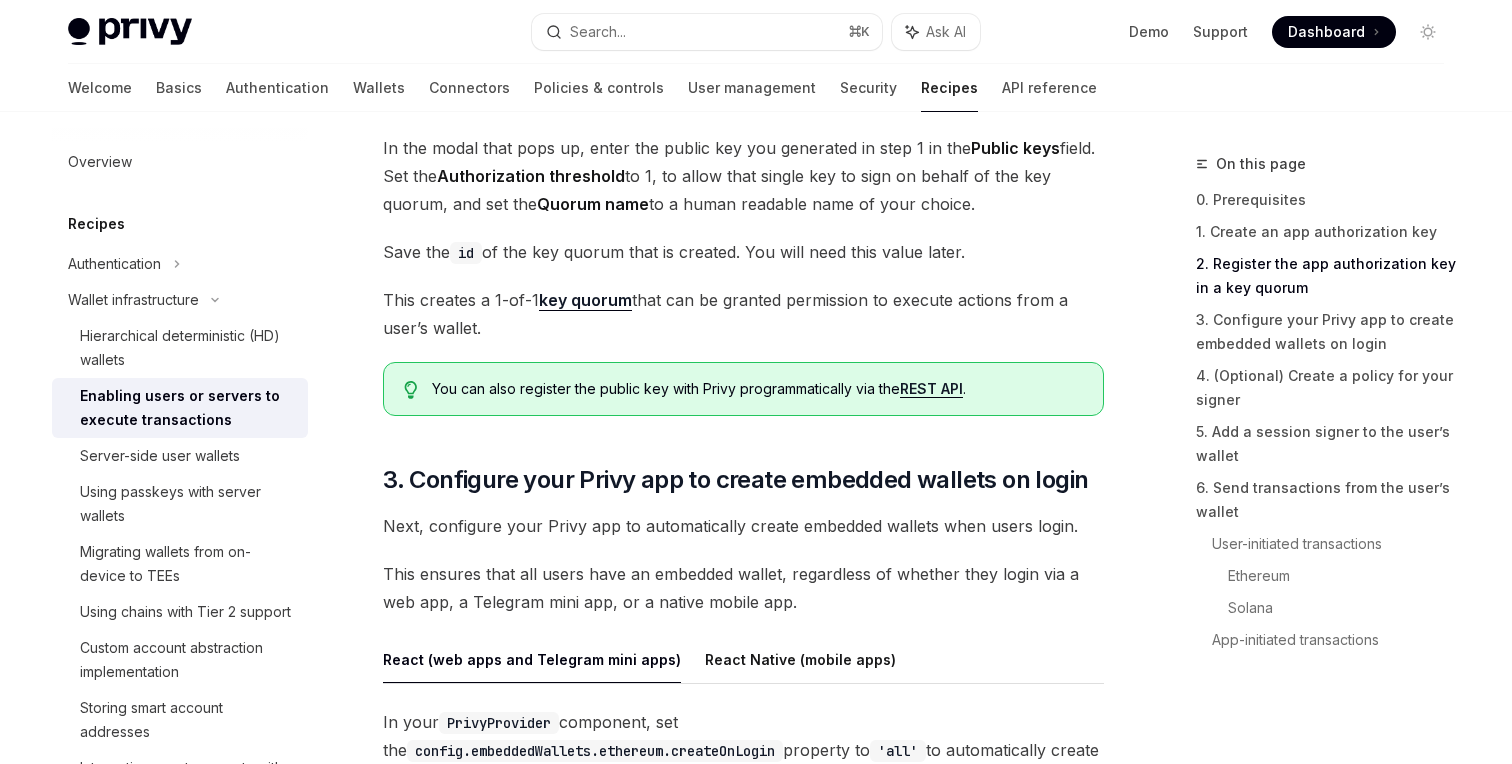 scroll, scrollTop: 1628, scrollLeft: 0, axis: vertical 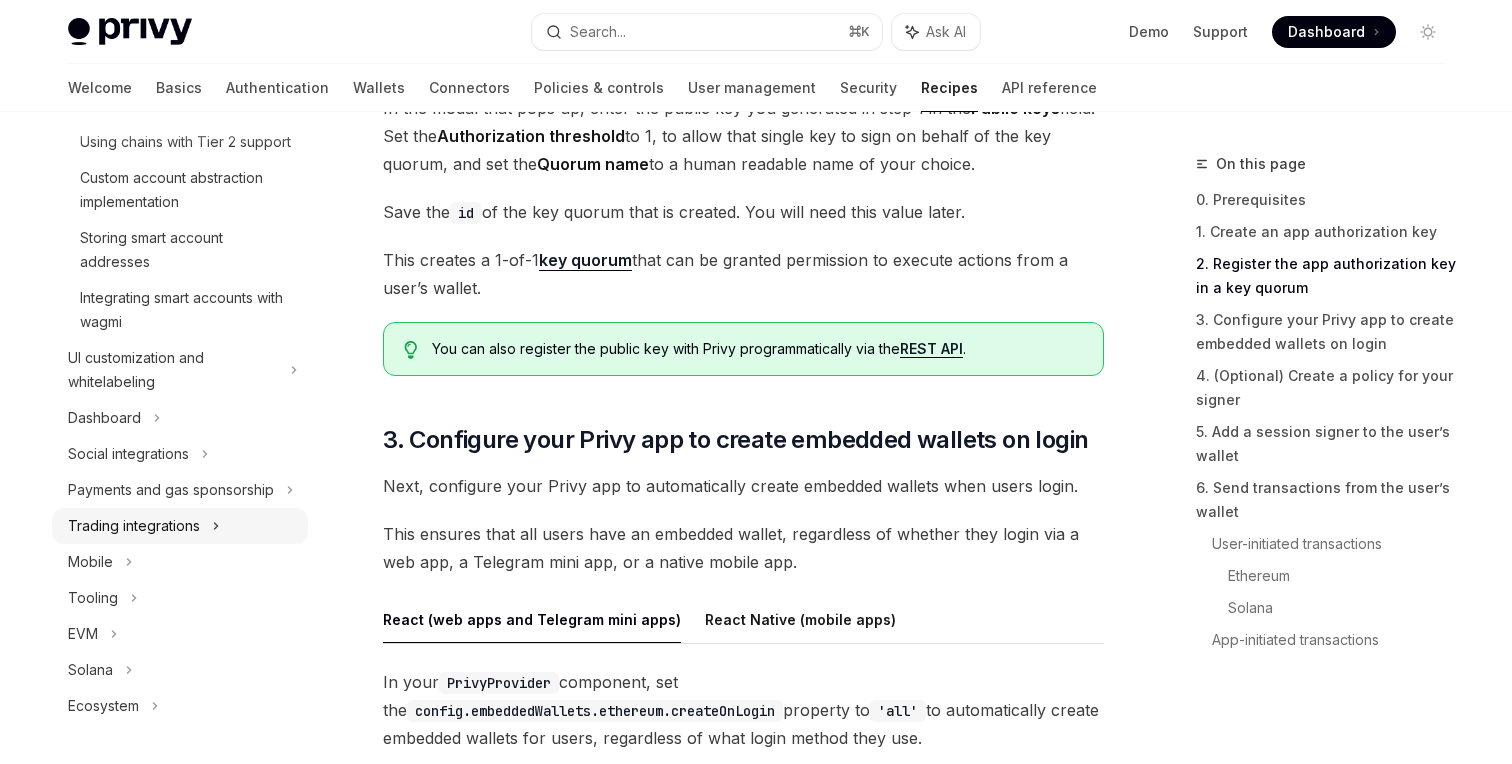 click on "Trading integrations" at bounding box center (180, 526) 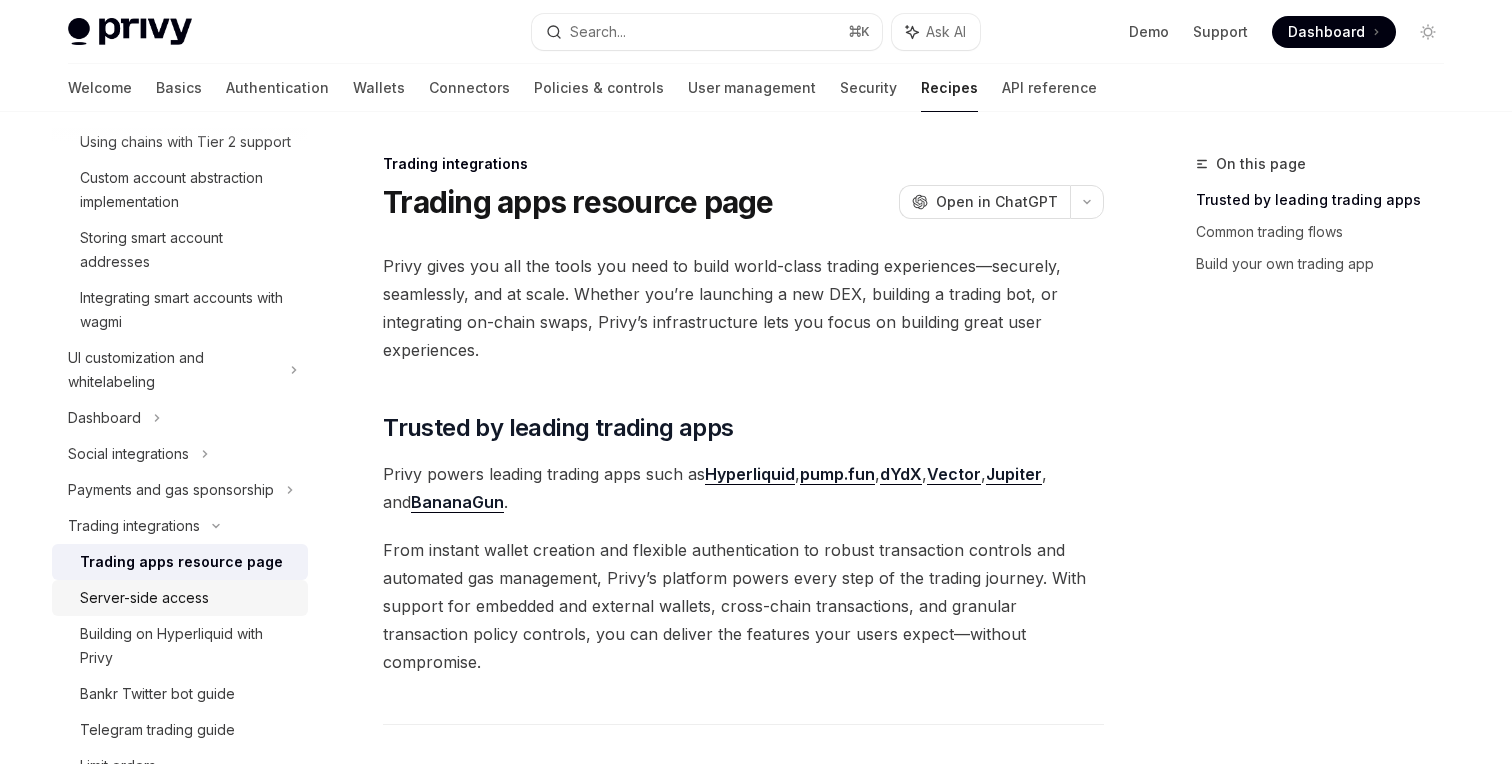 click on "Server-side access" at bounding box center (188, 598) 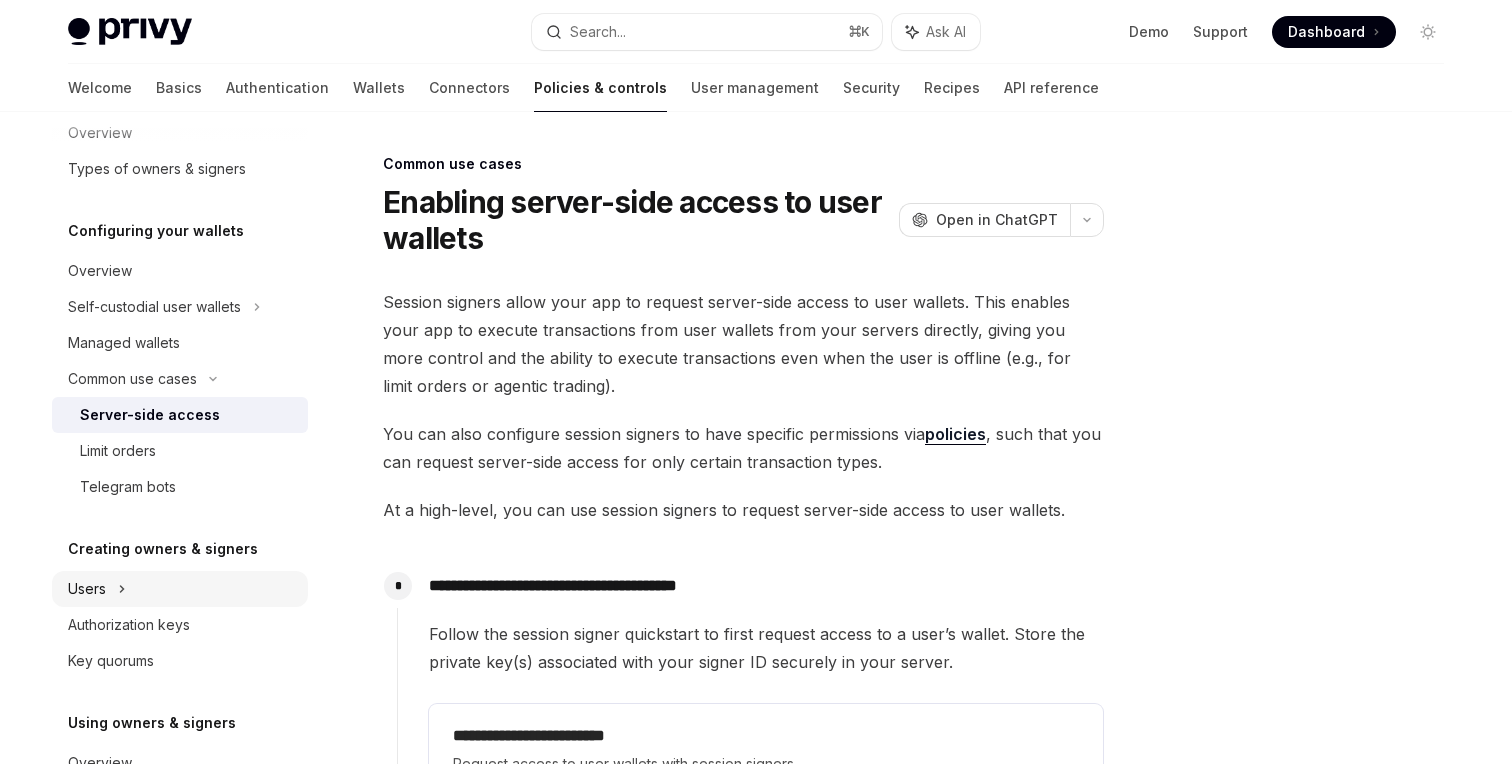 scroll, scrollTop: 140, scrollLeft: 0, axis: vertical 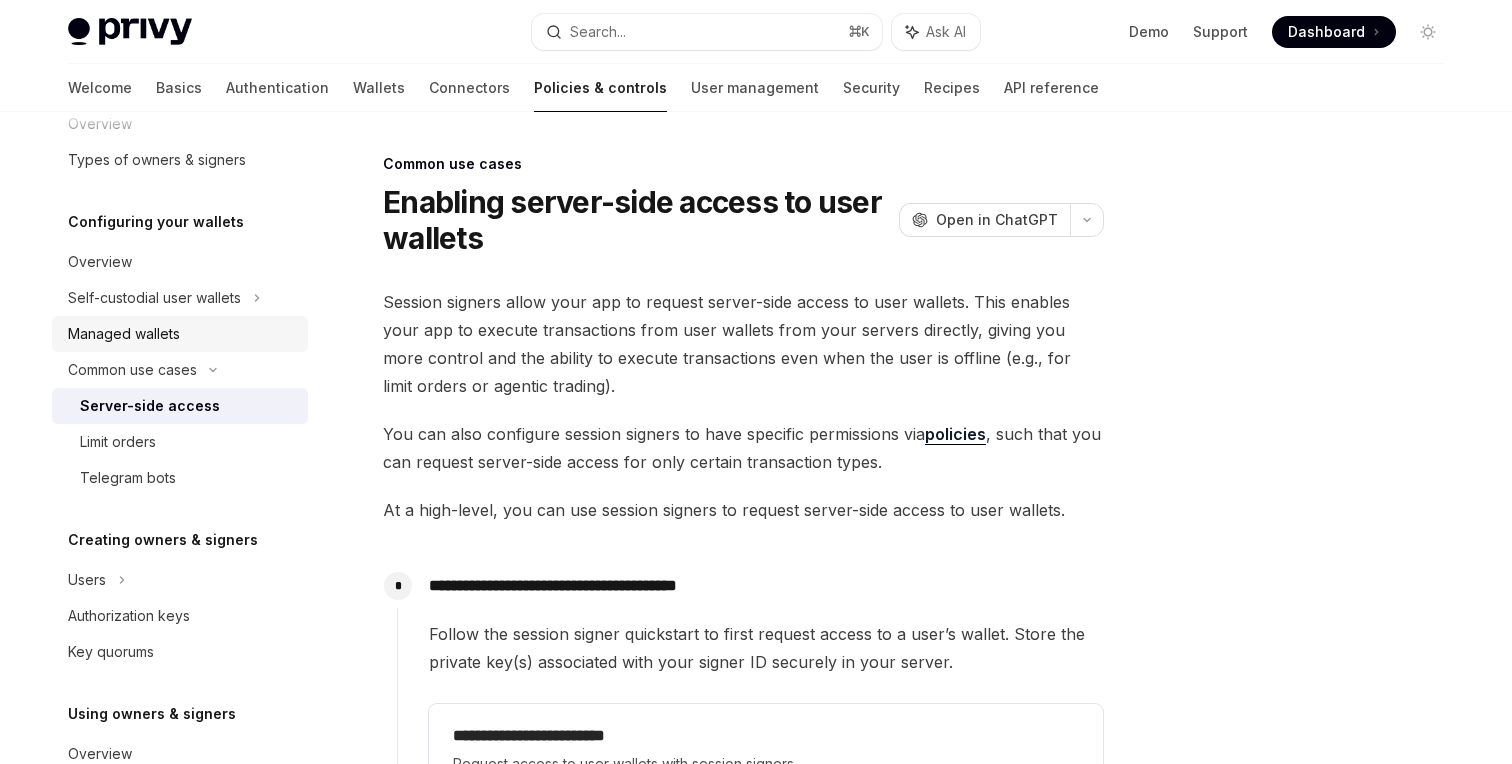 click on "Managed wallets" at bounding box center (124, 334) 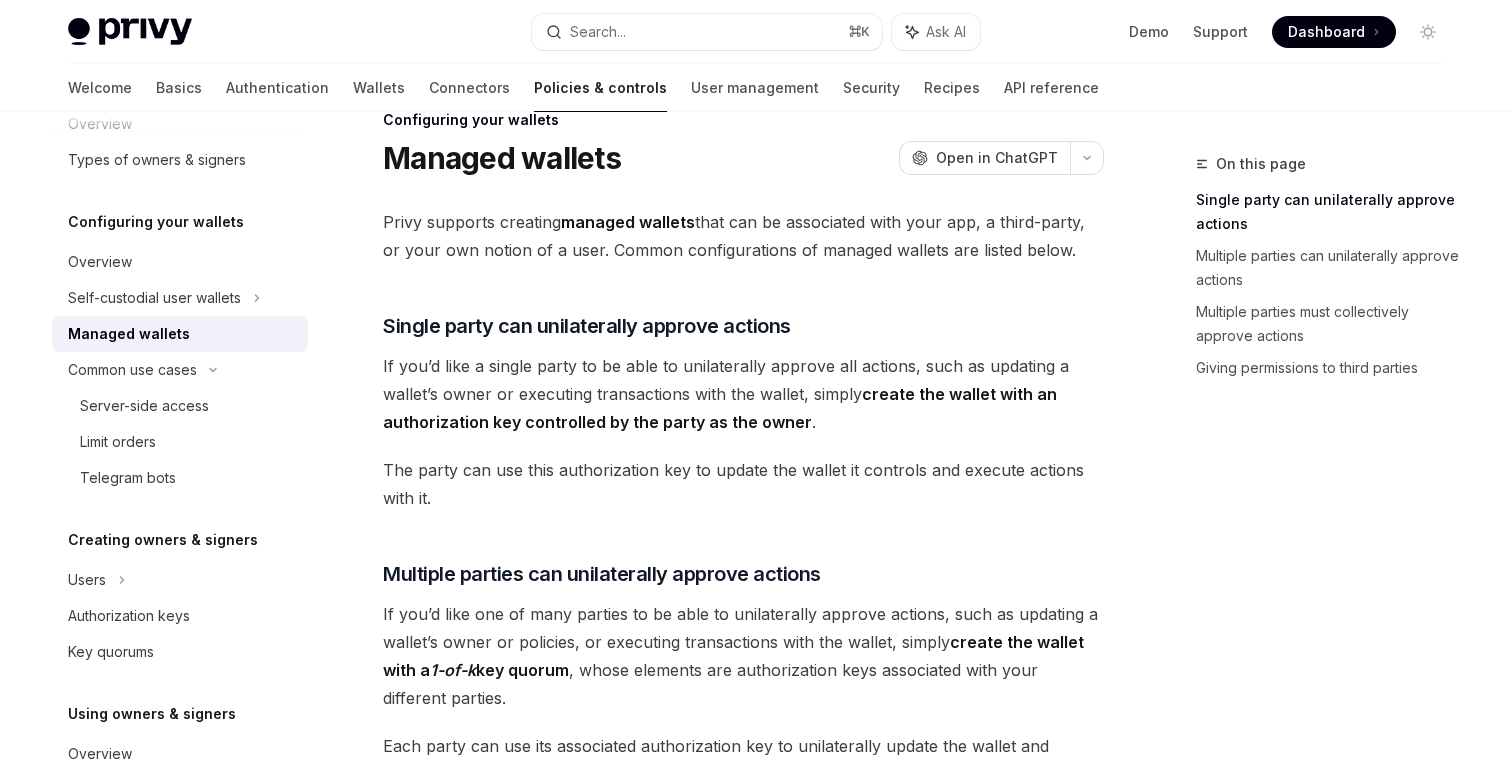 scroll, scrollTop: 40, scrollLeft: 0, axis: vertical 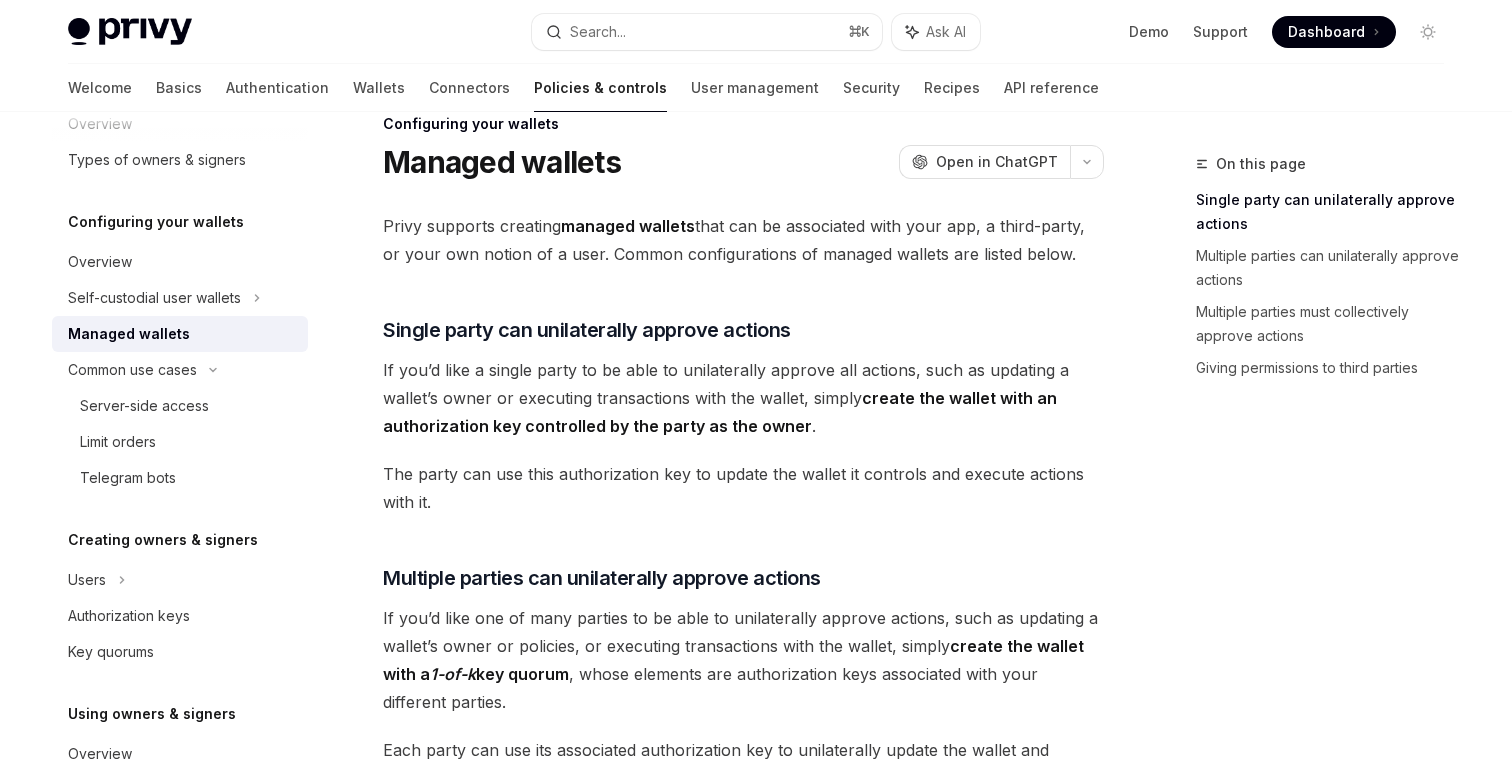 click on "create the wallet with an authorization key controlled by the party as the owner" at bounding box center (720, 412) 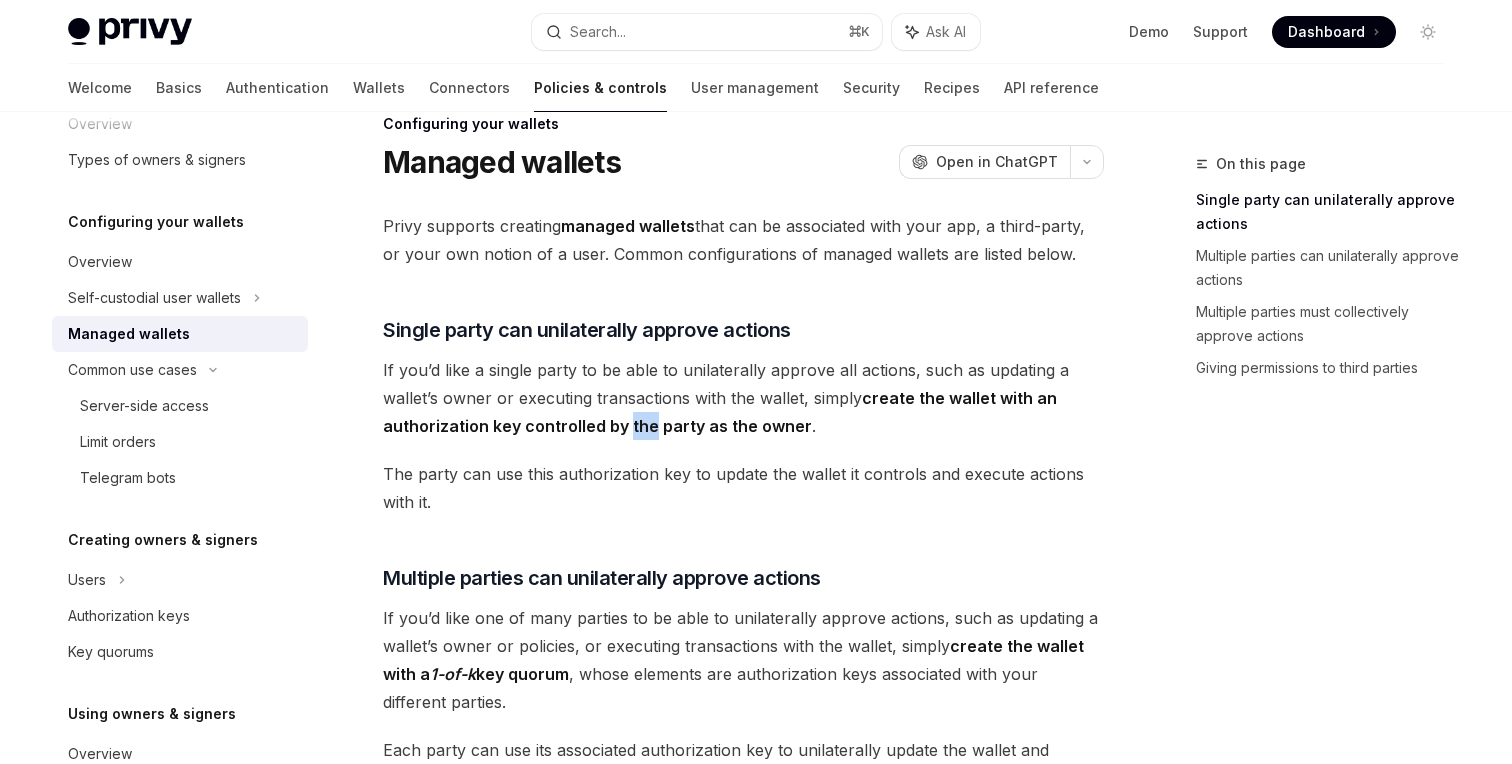 click on "create the wallet with an authorization key controlled by the party as the owner" at bounding box center [720, 412] 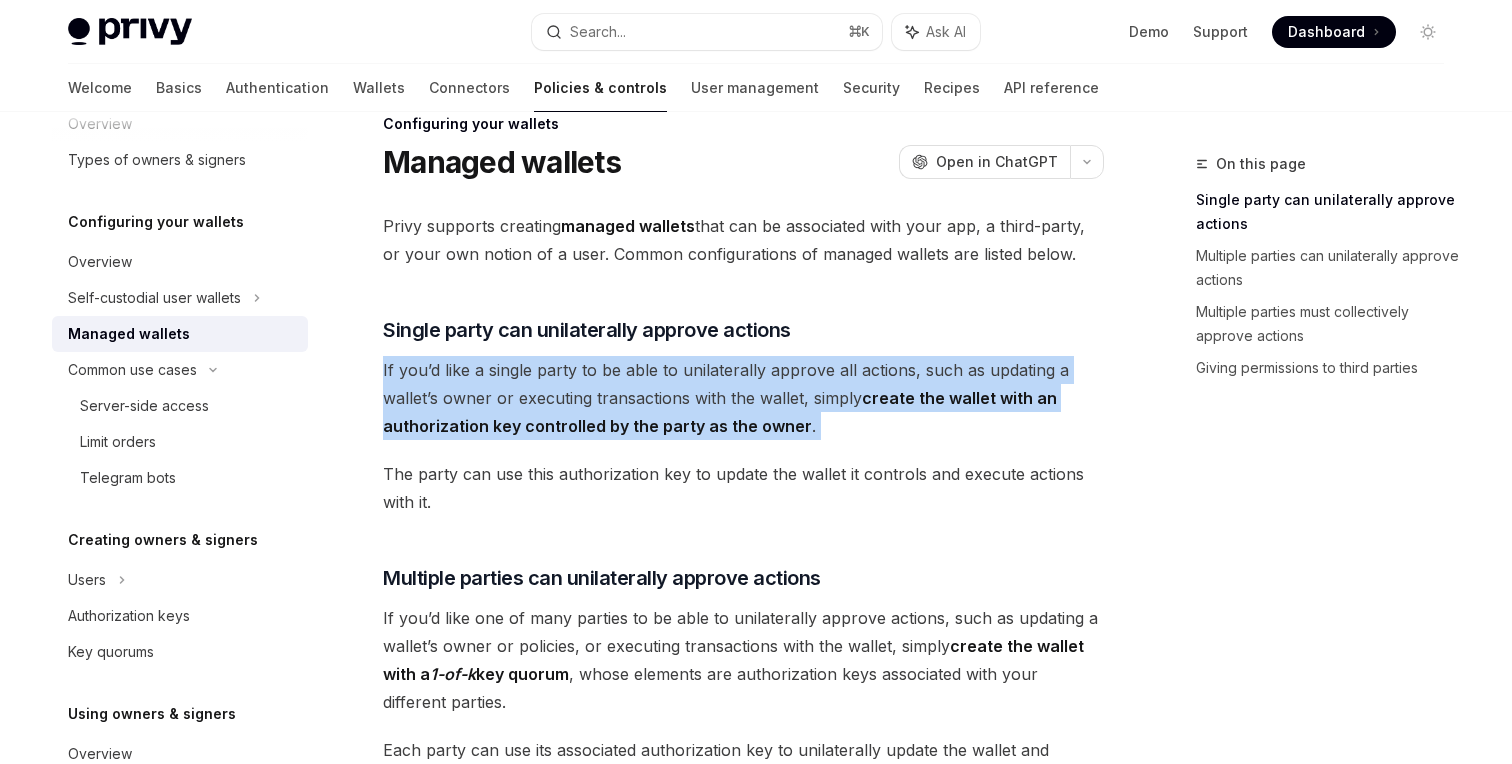 click on "create the wallet with an authorization key controlled by the party as the owner" at bounding box center [720, 412] 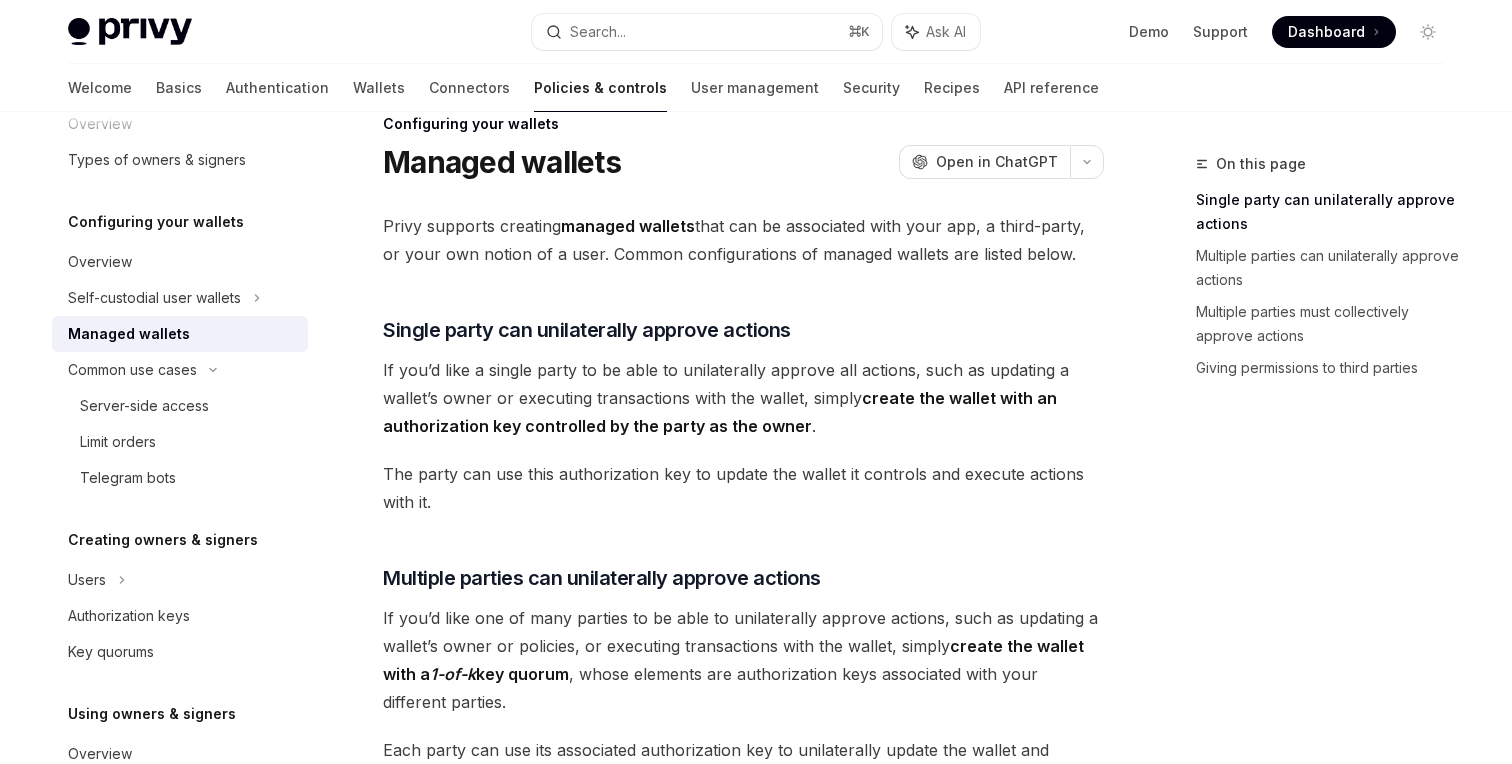 click on "Privy supports creating  managed wallets  that can be associated with your app, a third-party, or your own notion of a user. Common configurations of managed wallets are listed below.
​ Single party can unilaterally approve actions
If you’d like a single party to be able to unilaterally approve all actions, such as updating a wallet’s owner or executing transactions with the wallet, simply  create the wallet with an authorization key controlled by the party as the owner .
The party can use this authorization key to update the wallet it controls and execute actions with it.
​ Multiple parties can unilaterally approve actions
If you’d like one of many parties to be able to unilaterally approve actions, such as updating a wallet’s owner or policies, or executing transactions with the wallet, simply  create the wallet with a  1-of-k  key quorum , whose elements are authorization keys associated with your different parties.
​ Multiple parties must collectively approve actions
m-of-k" at bounding box center (743, 862) 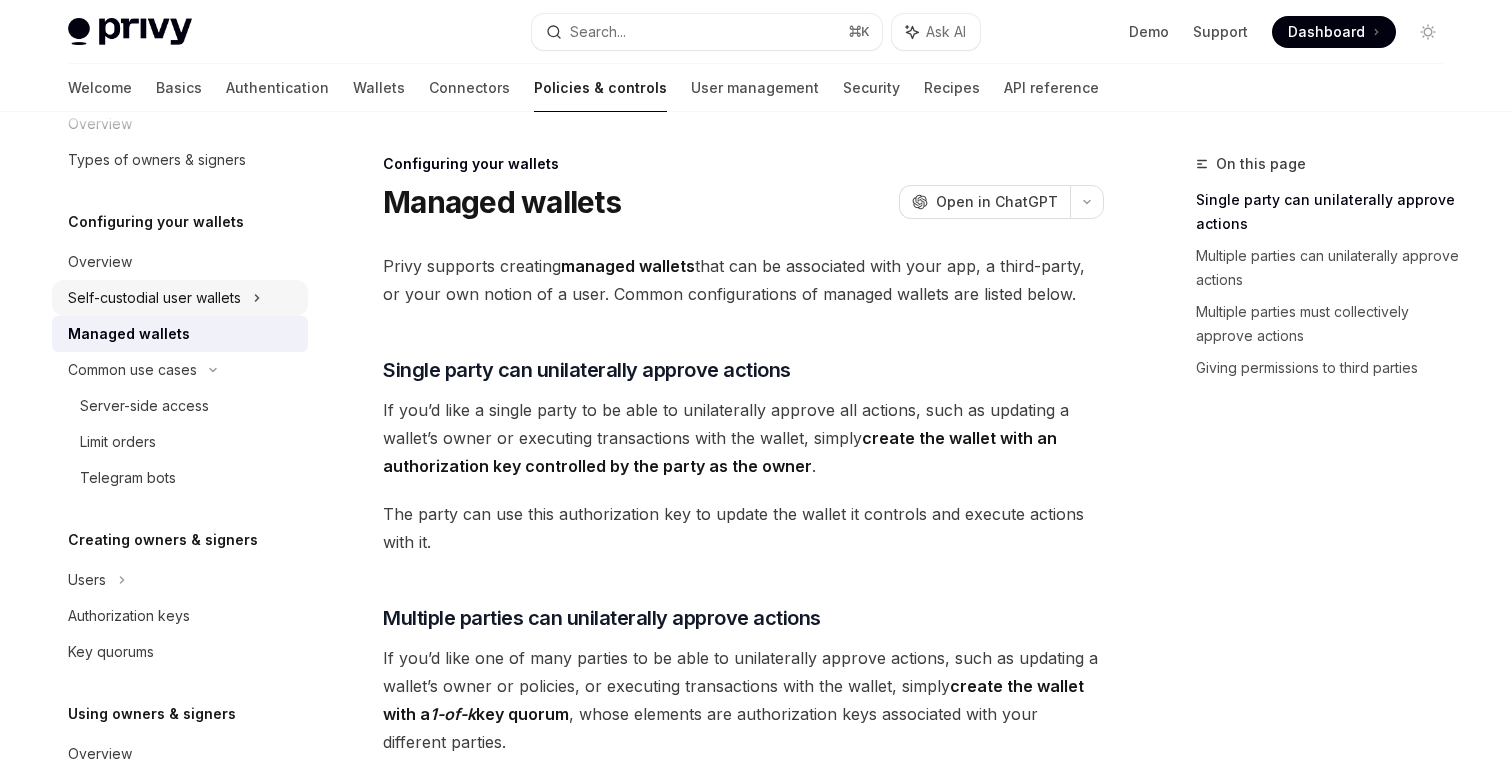 click on "Self-custodial user wallets" at bounding box center [154, 298] 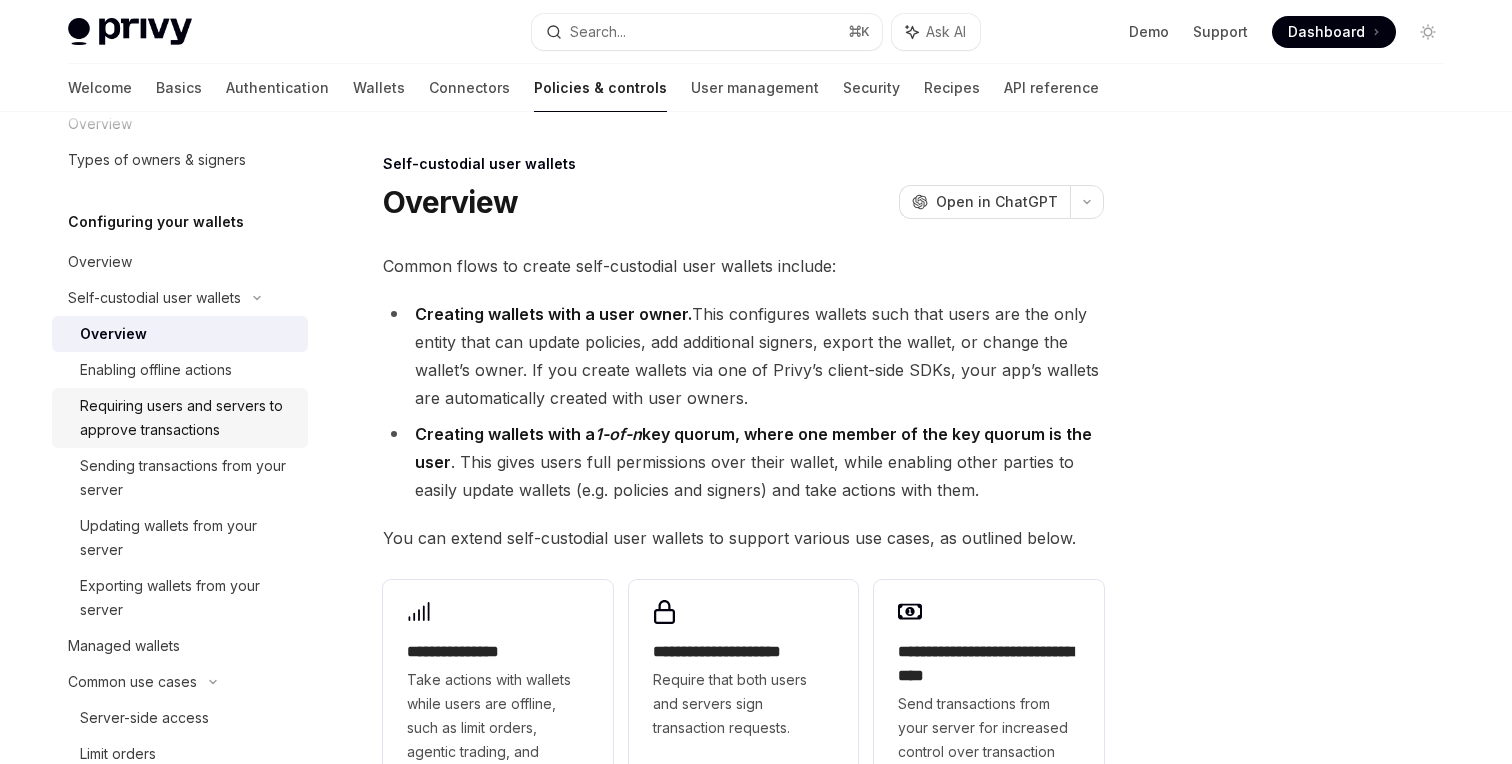 click on "Requiring users and servers to approve transactions" at bounding box center [188, 418] 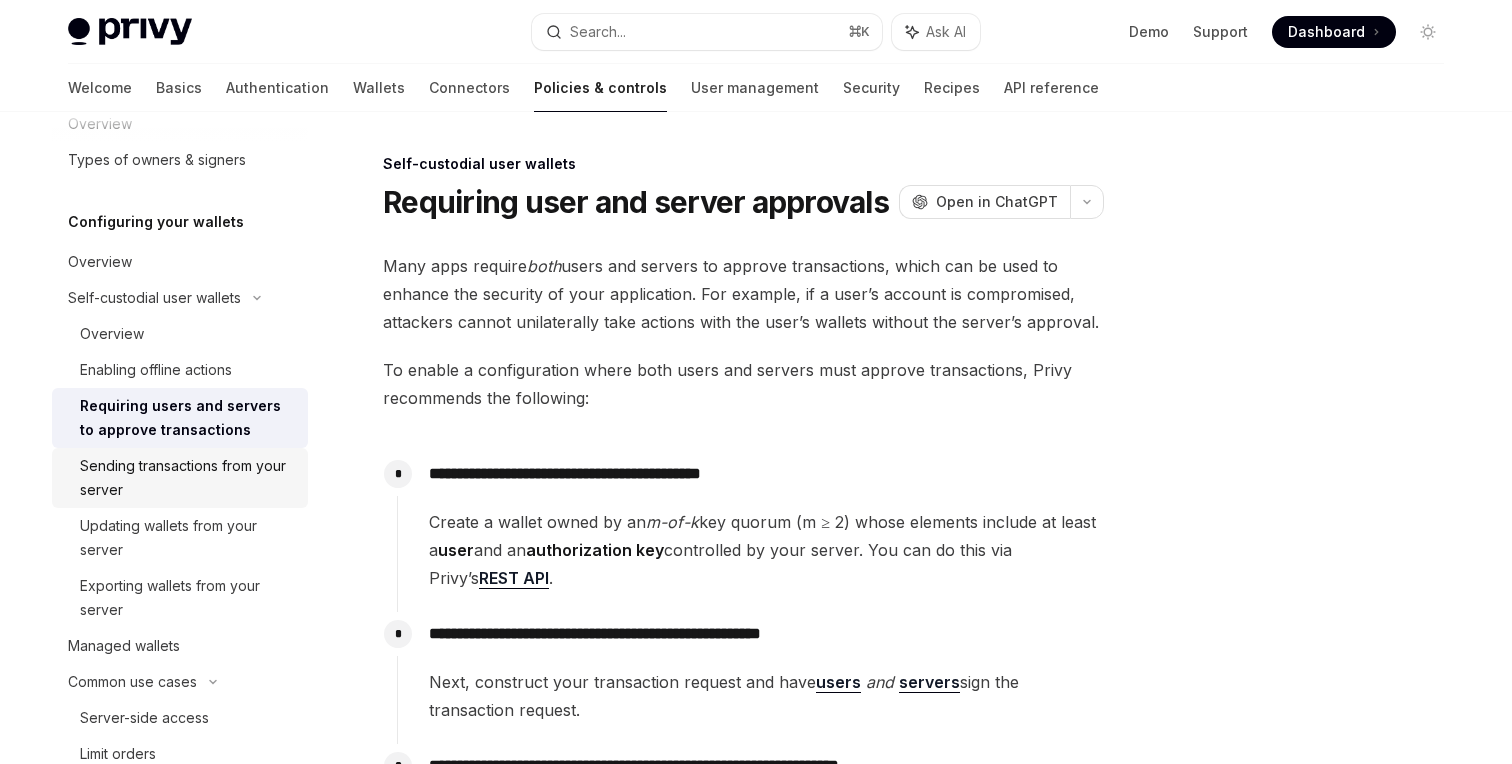 click on "Sending transactions from your server" at bounding box center (188, 478) 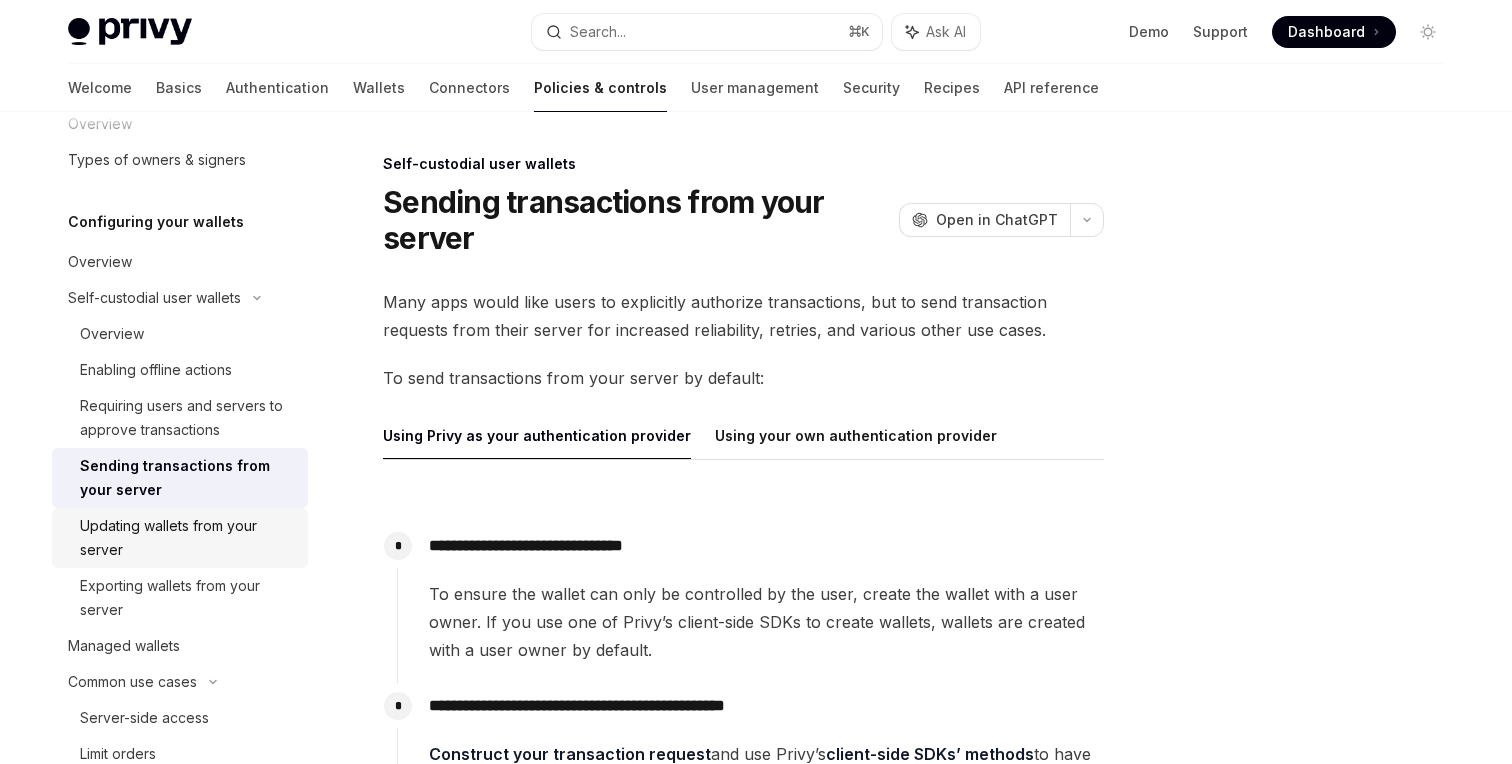 click on "Updating wallets from your server" at bounding box center [188, 538] 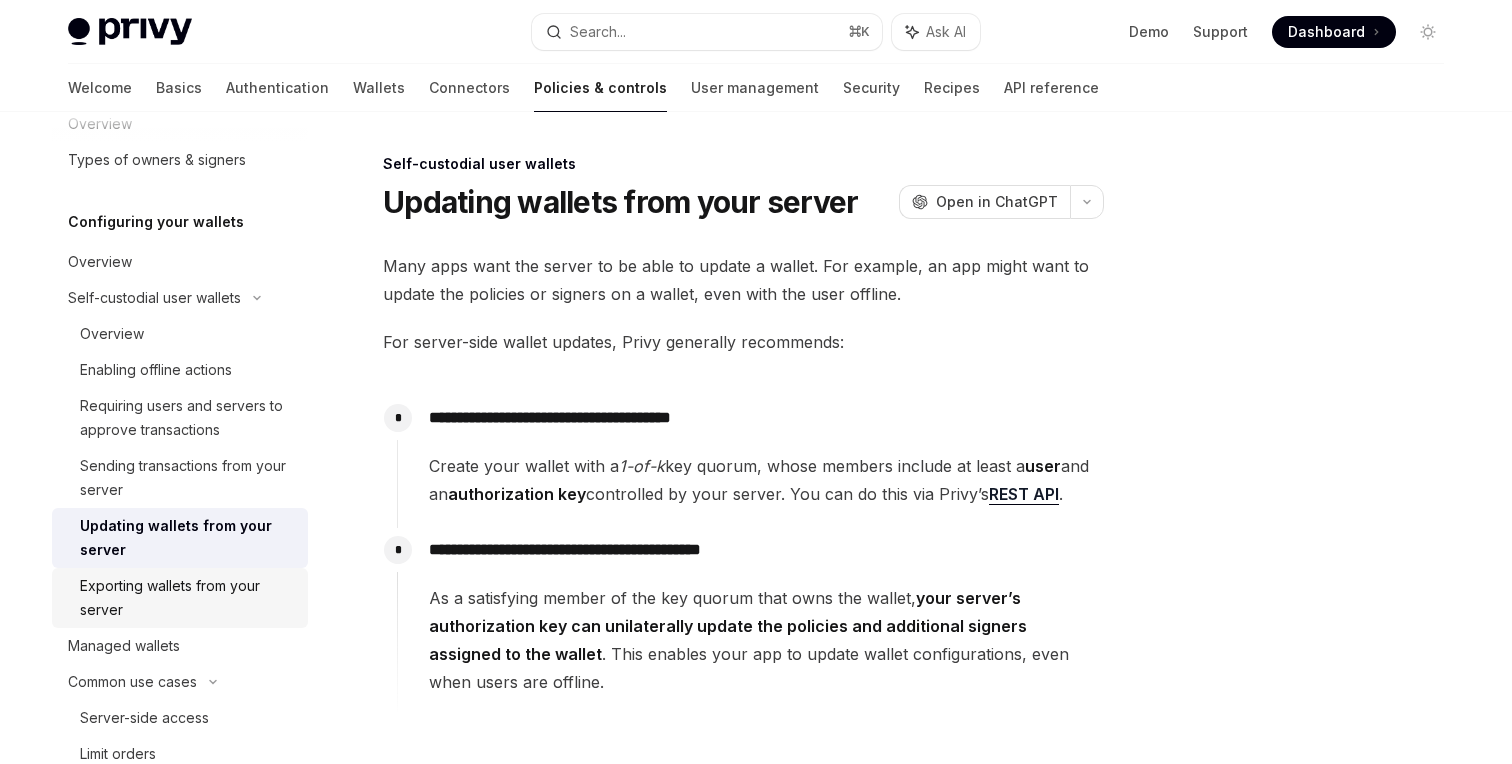 click on "Exporting wallets from your server" at bounding box center [188, 598] 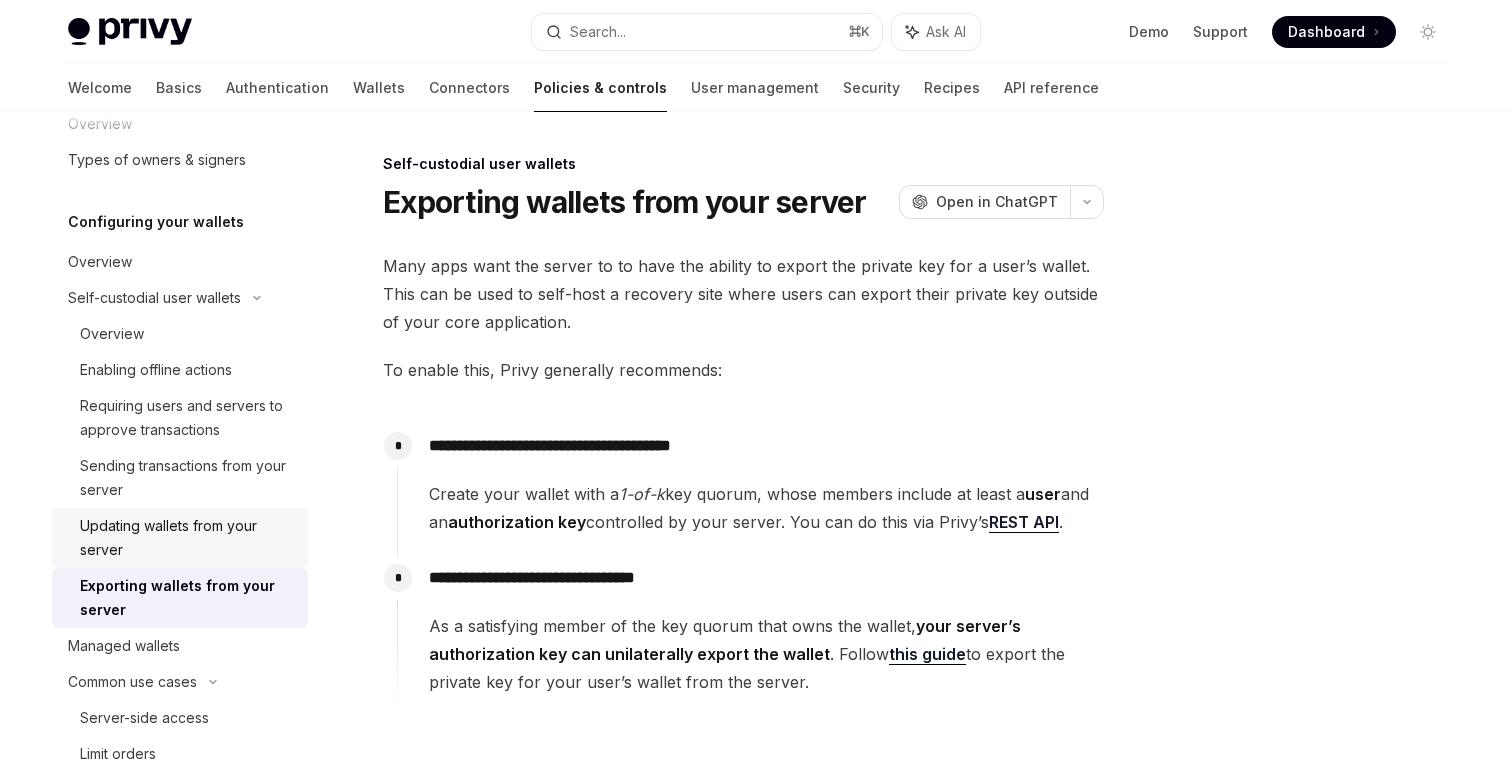 click on "Updating wallets from your server" at bounding box center [188, 538] 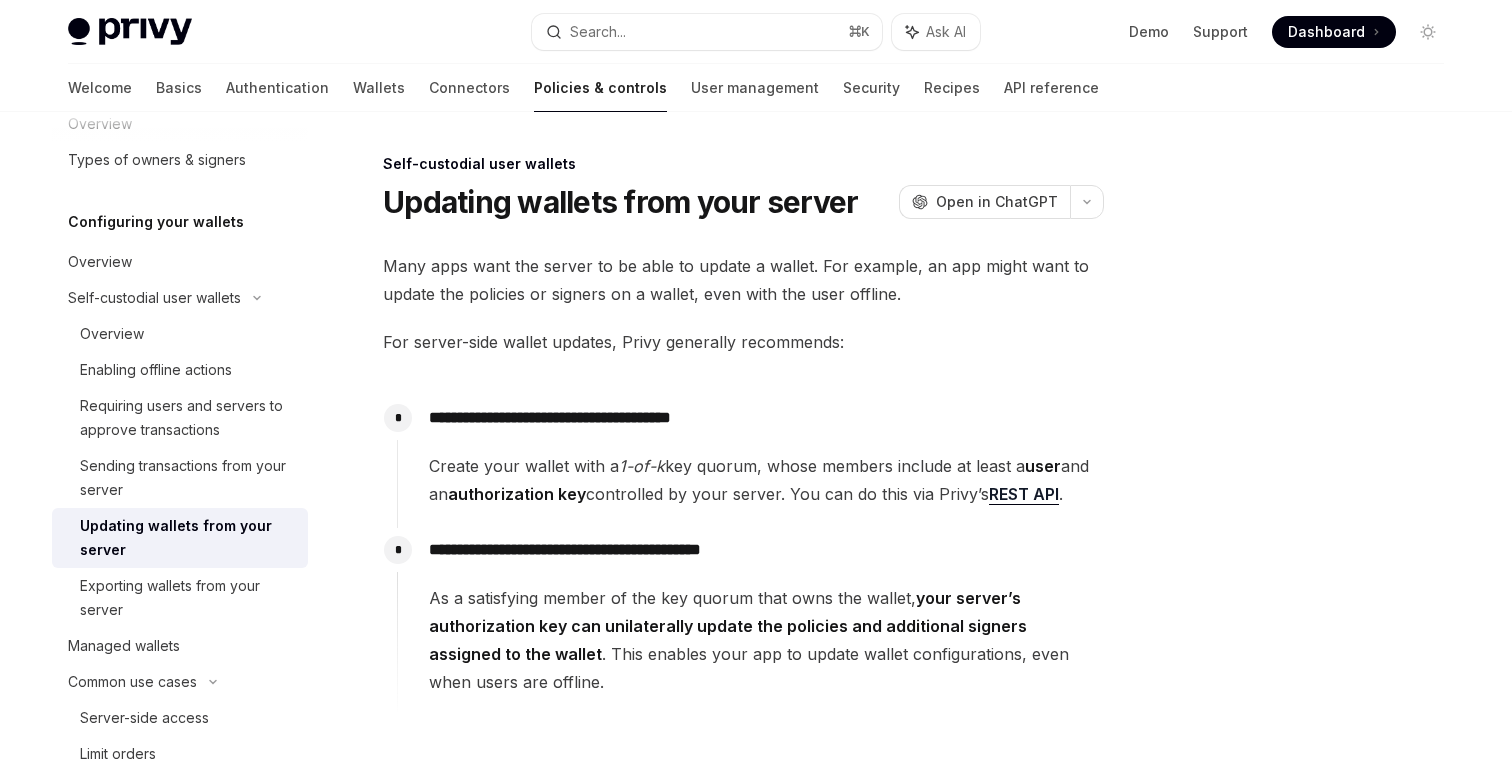 scroll, scrollTop: 190, scrollLeft: 0, axis: vertical 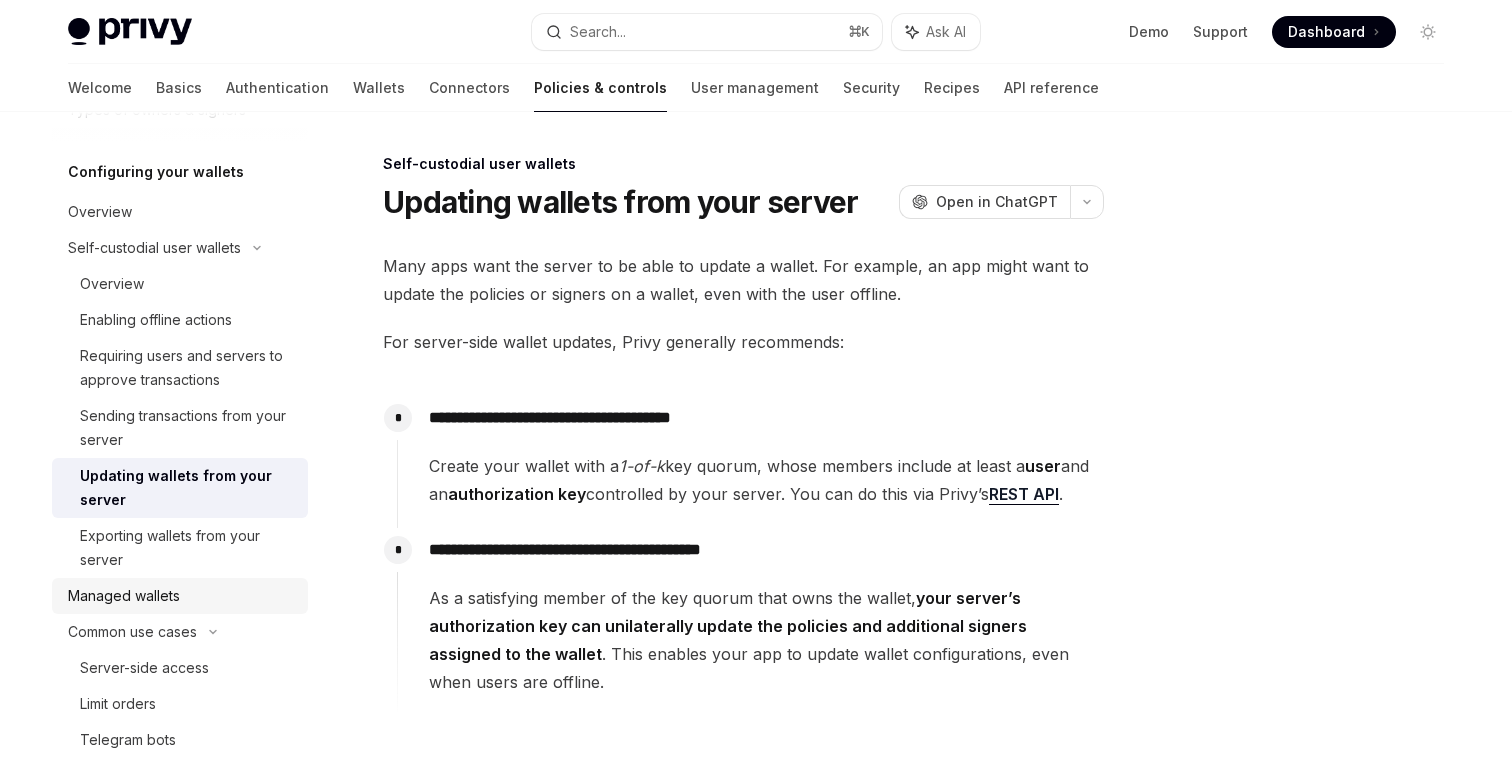 click on "Managed wallets" at bounding box center [182, 596] 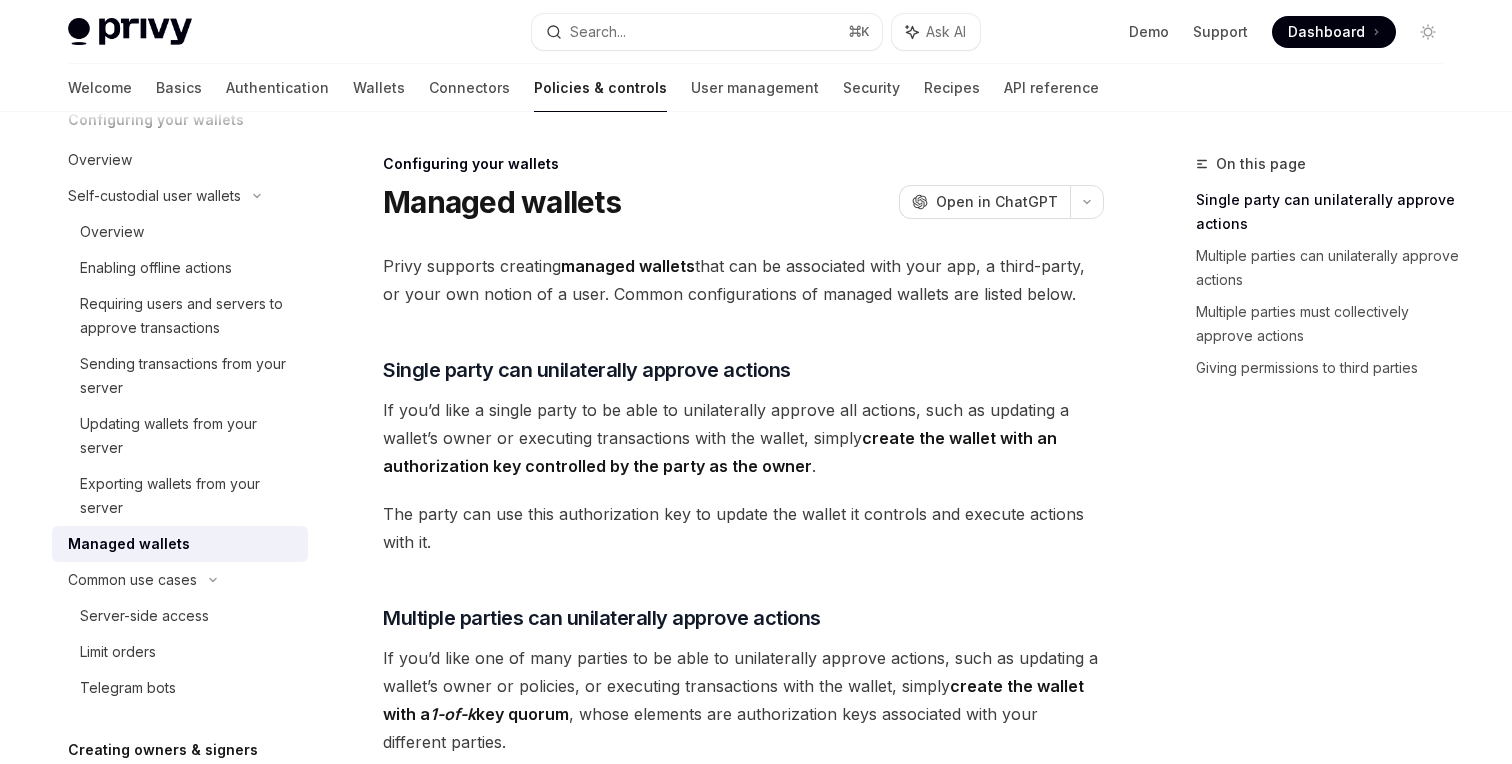 scroll, scrollTop: 266, scrollLeft: 0, axis: vertical 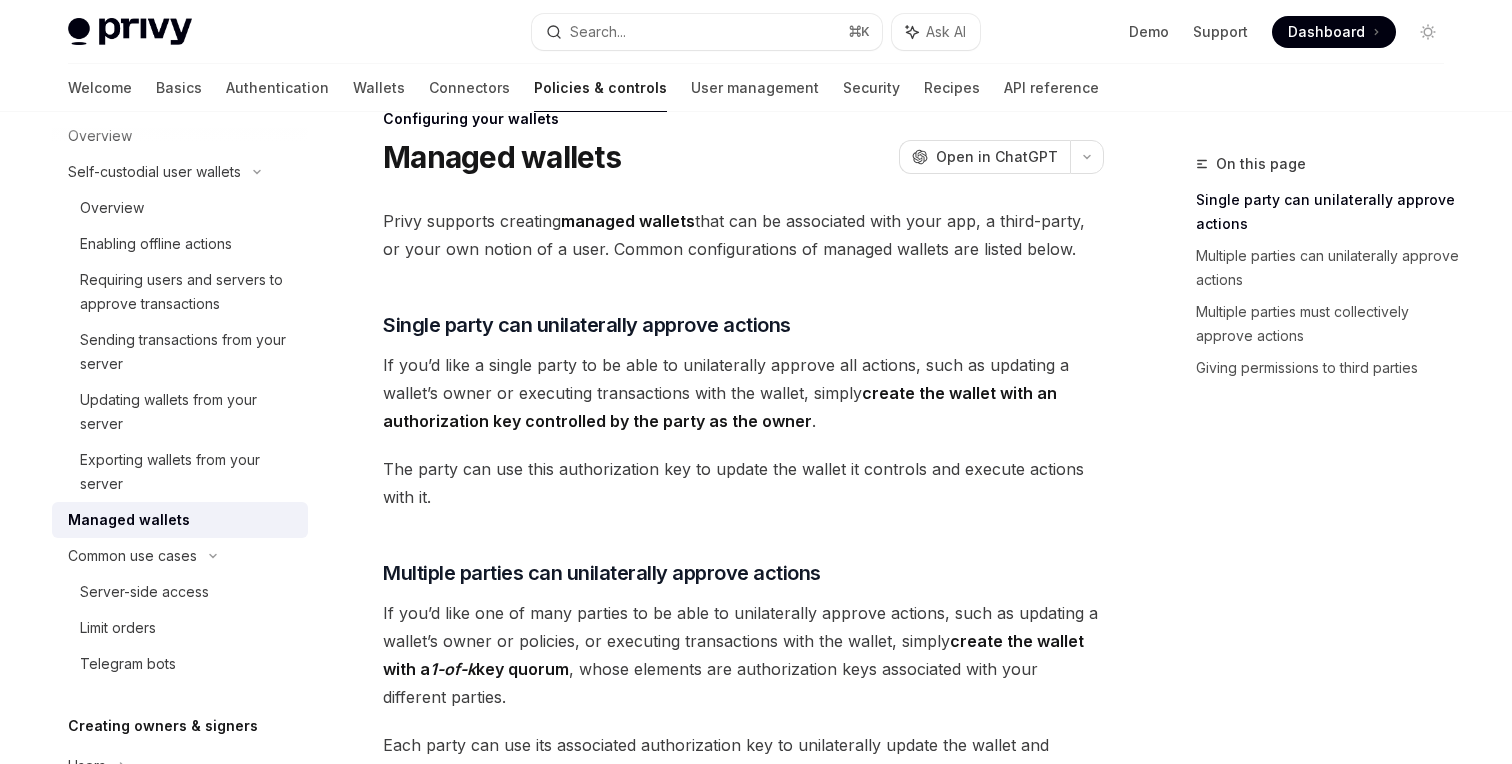 click on "If you’d like a single party to be able to unilaterally approve all actions, such as updating a wallet’s owner or executing transactions with the wallet, simply  create the wallet with an authorization key controlled by the party as the owner ." at bounding box center (743, 393) 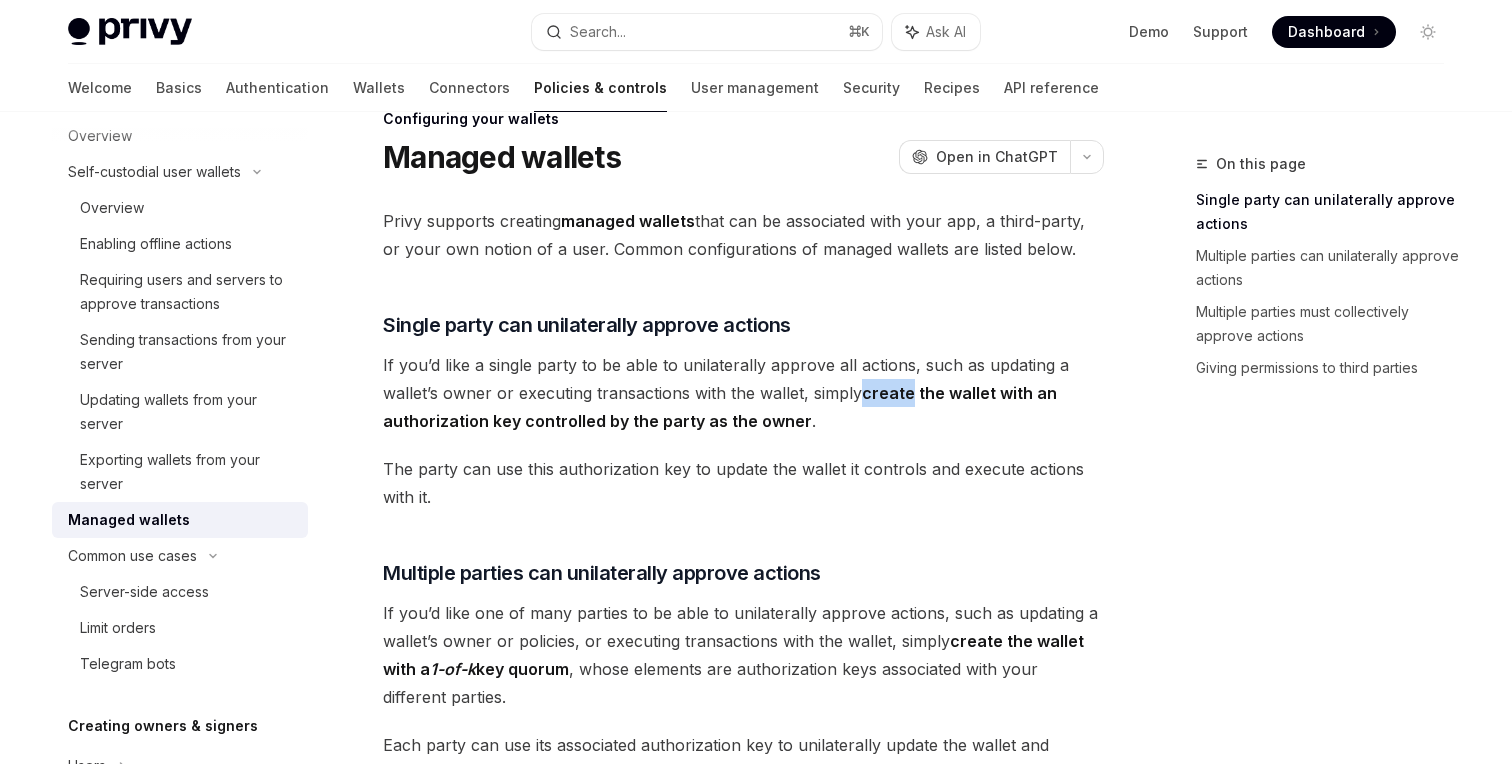 click on "create the wallet with an authorization key controlled by the party as the owner" at bounding box center [720, 407] 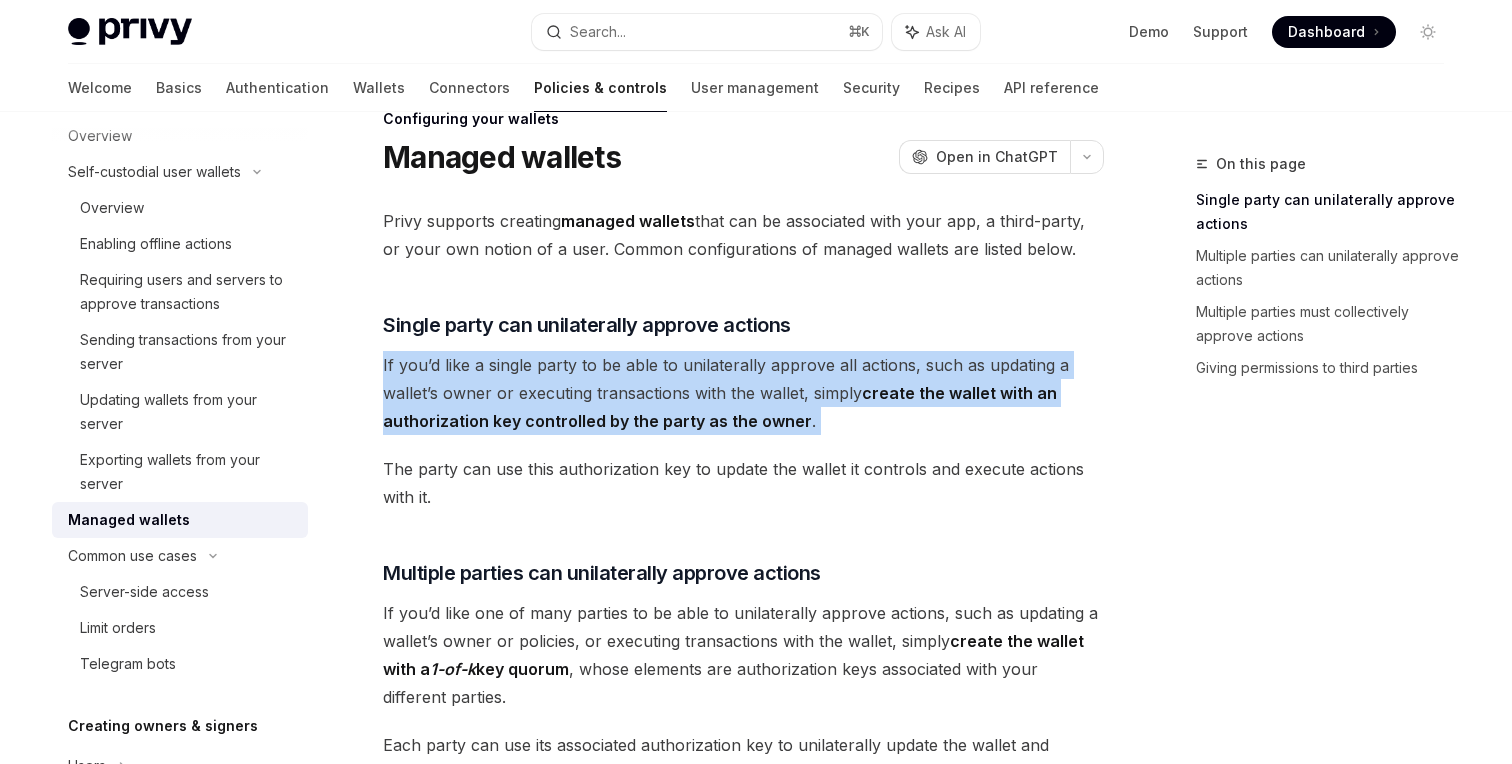 click on "create the wallet with an authorization key controlled by the party as the owner" at bounding box center (720, 407) 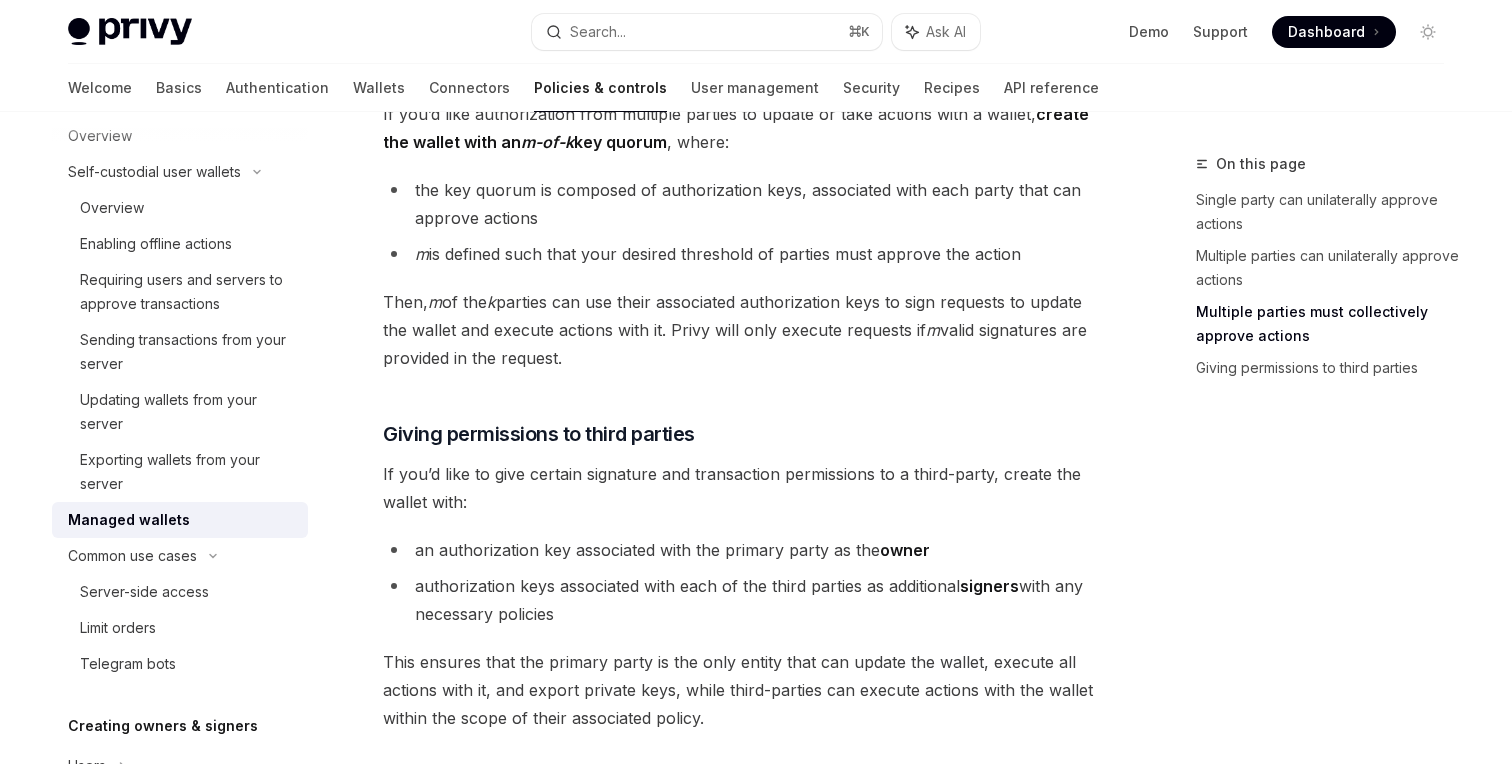 scroll, scrollTop: 1085, scrollLeft: 0, axis: vertical 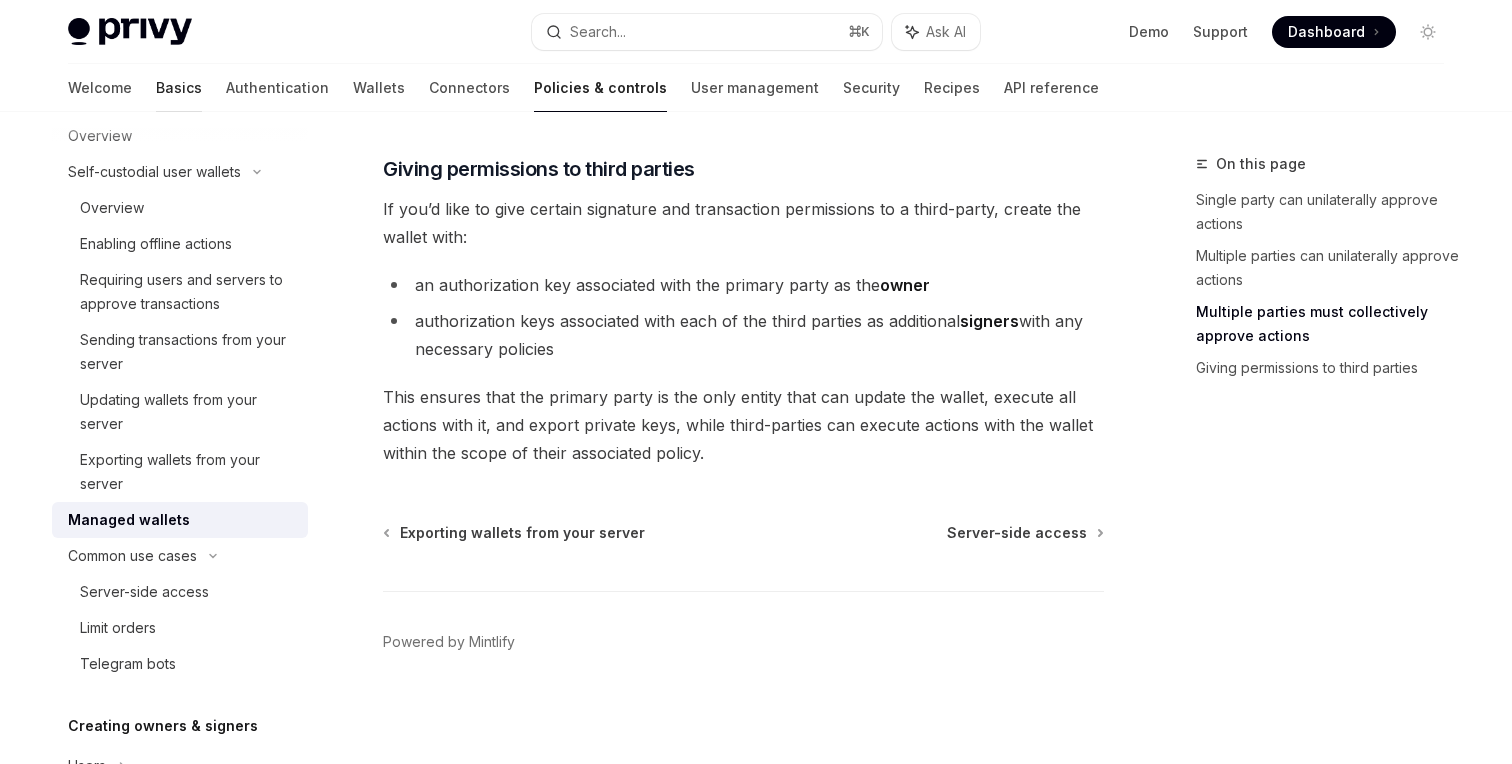 click on "Basics" at bounding box center (179, 88) 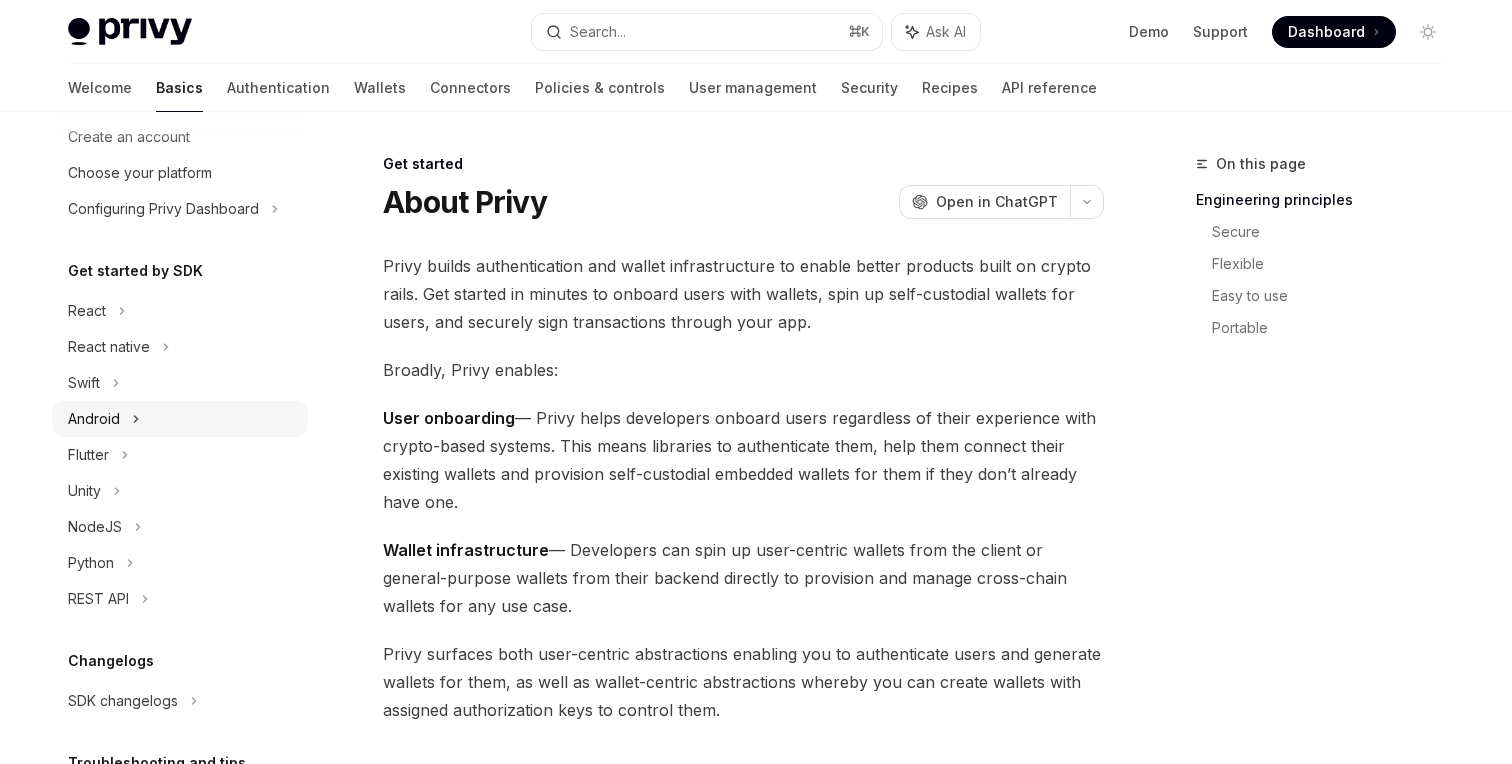scroll, scrollTop: 129, scrollLeft: 0, axis: vertical 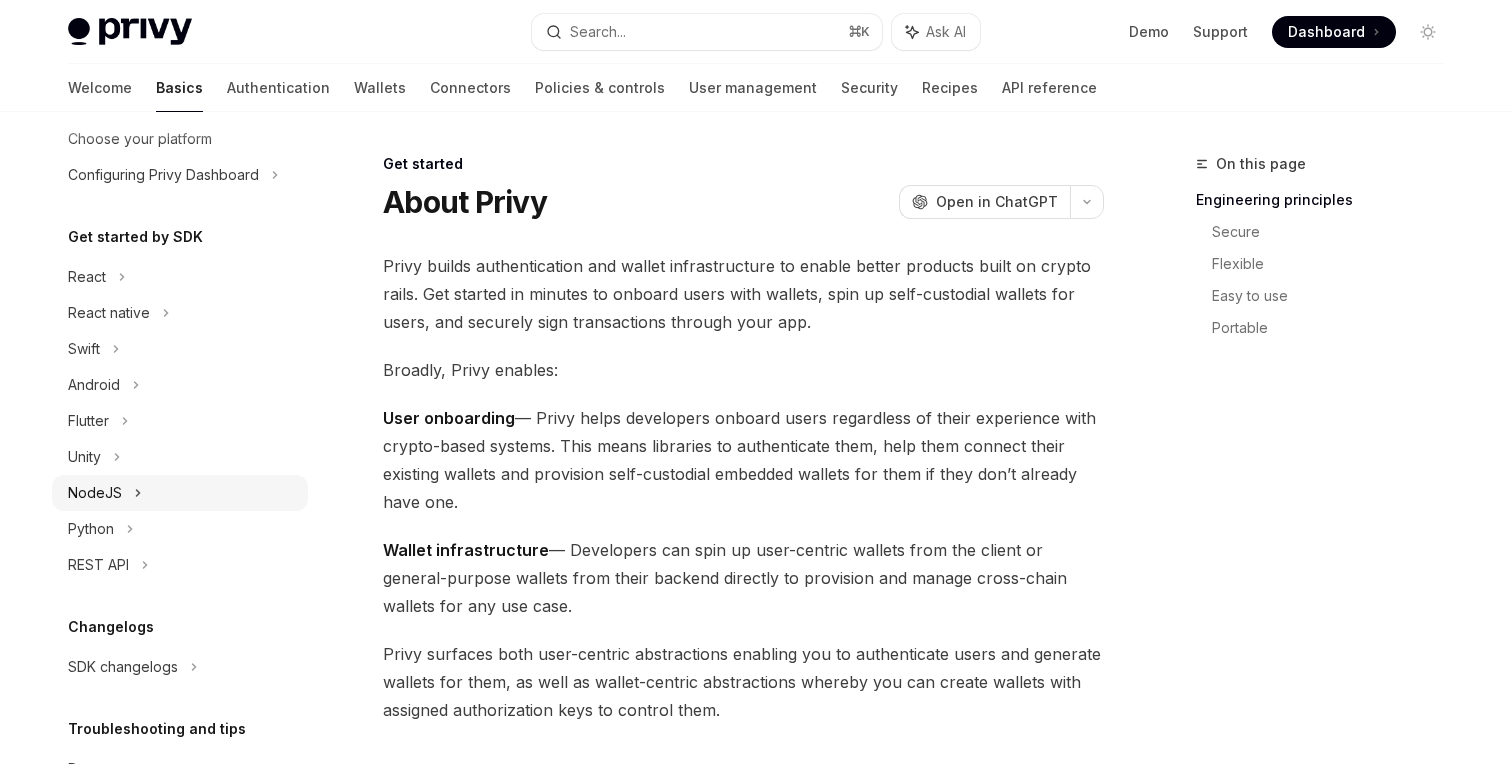click on "NodeJS" at bounding box center [180, 493] 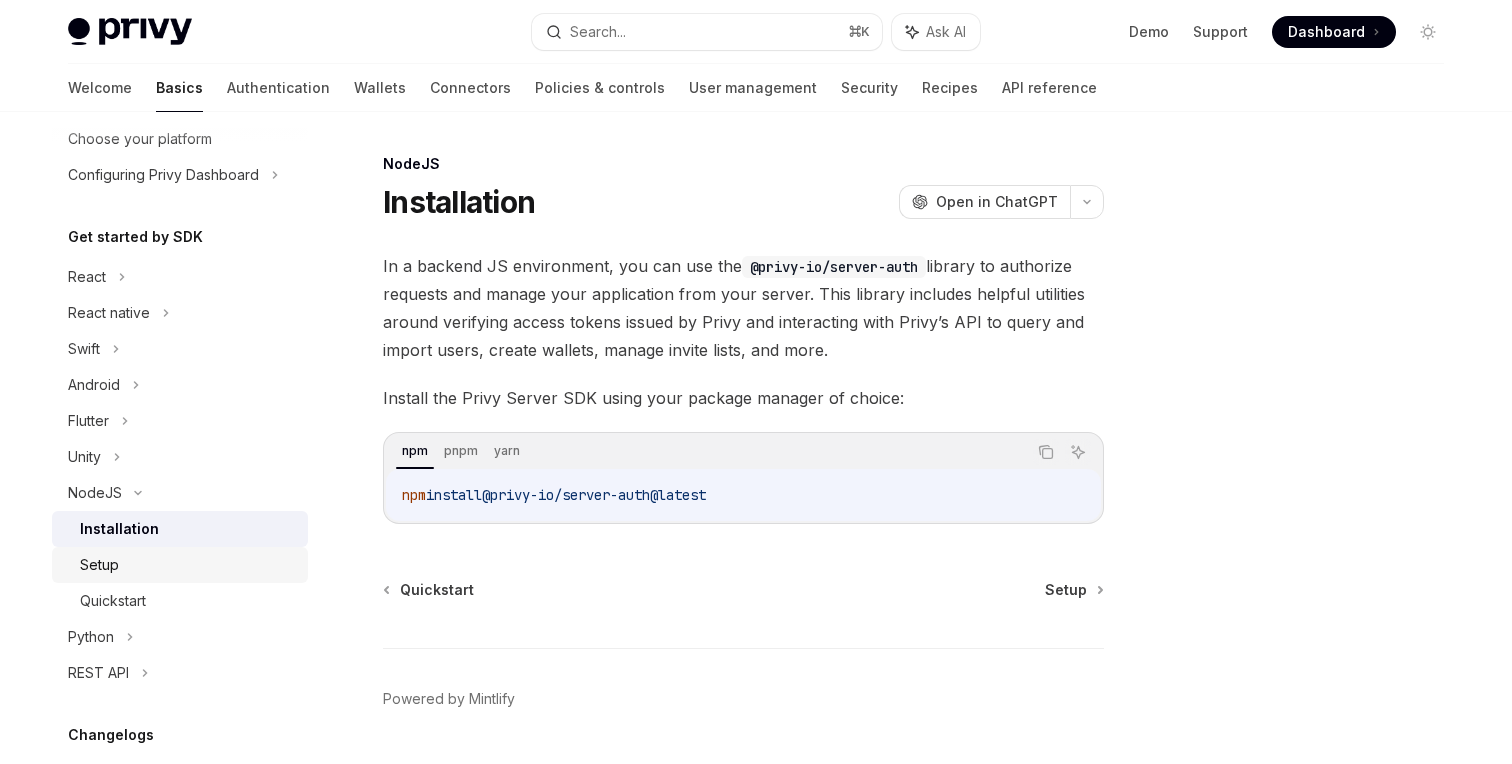 click on "Setup" at bounding box center (188, 565) 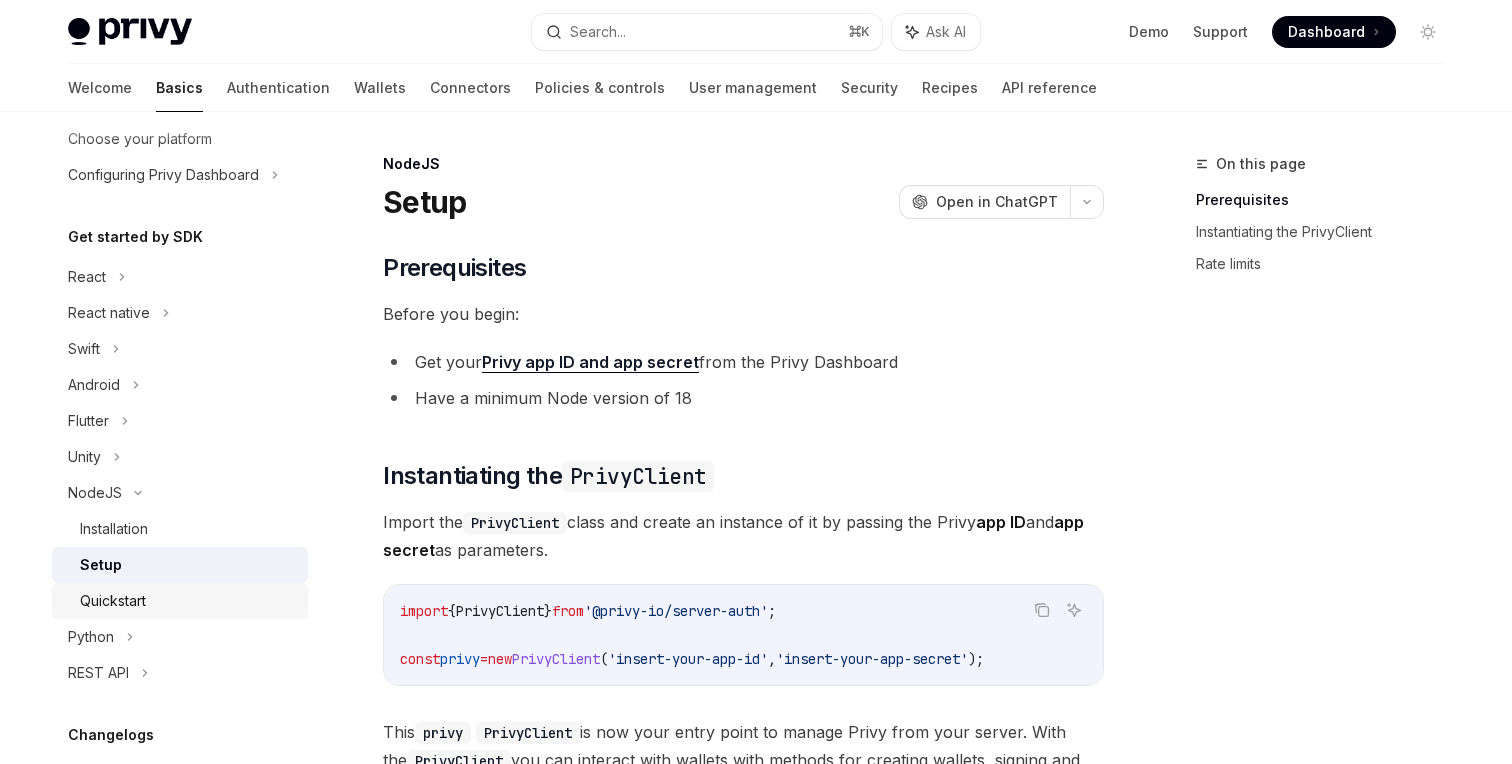 click on "Quickstart" at bounding box center [188, 601] 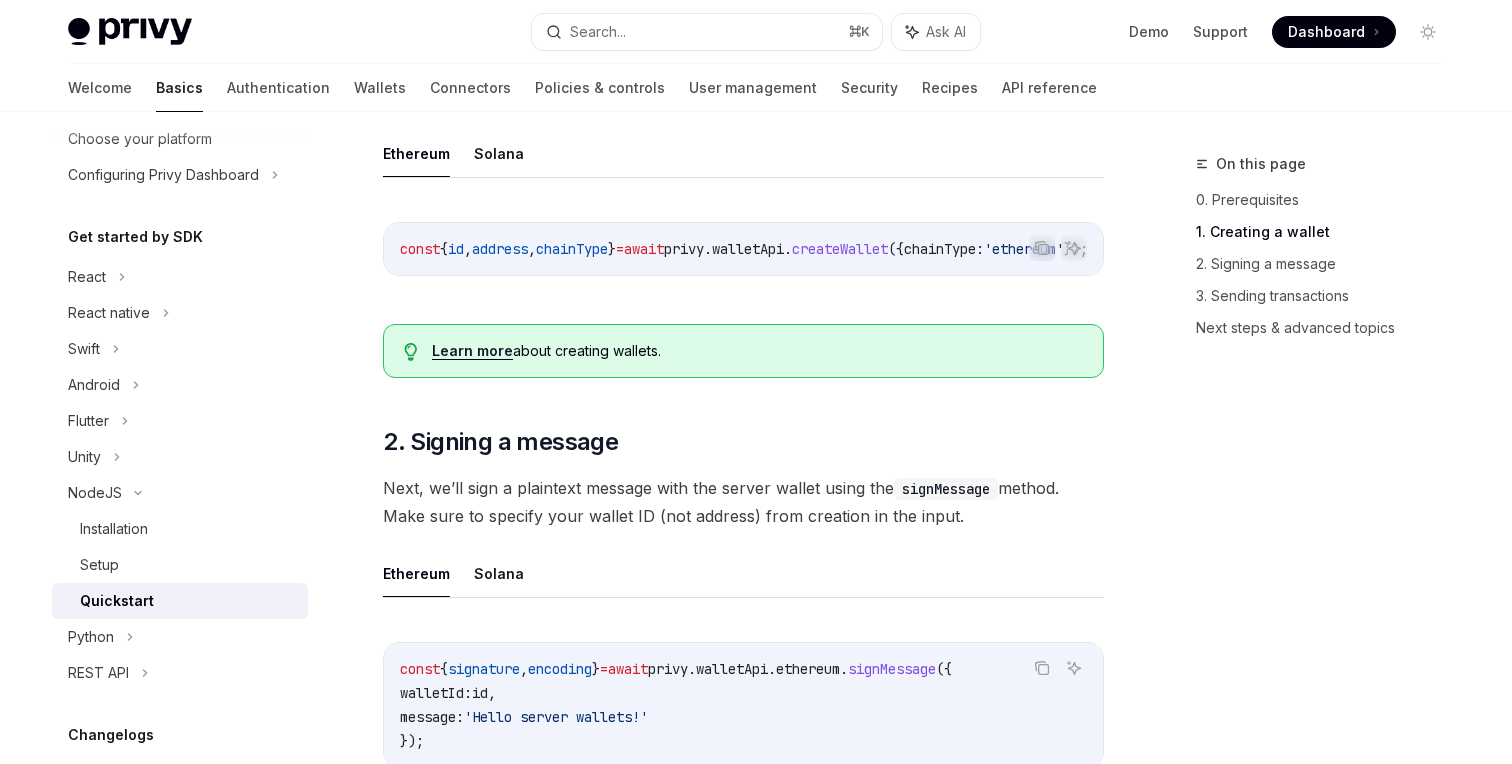 scroll, scrollTop: 446, scrollLeft: 0, axis: vertical 